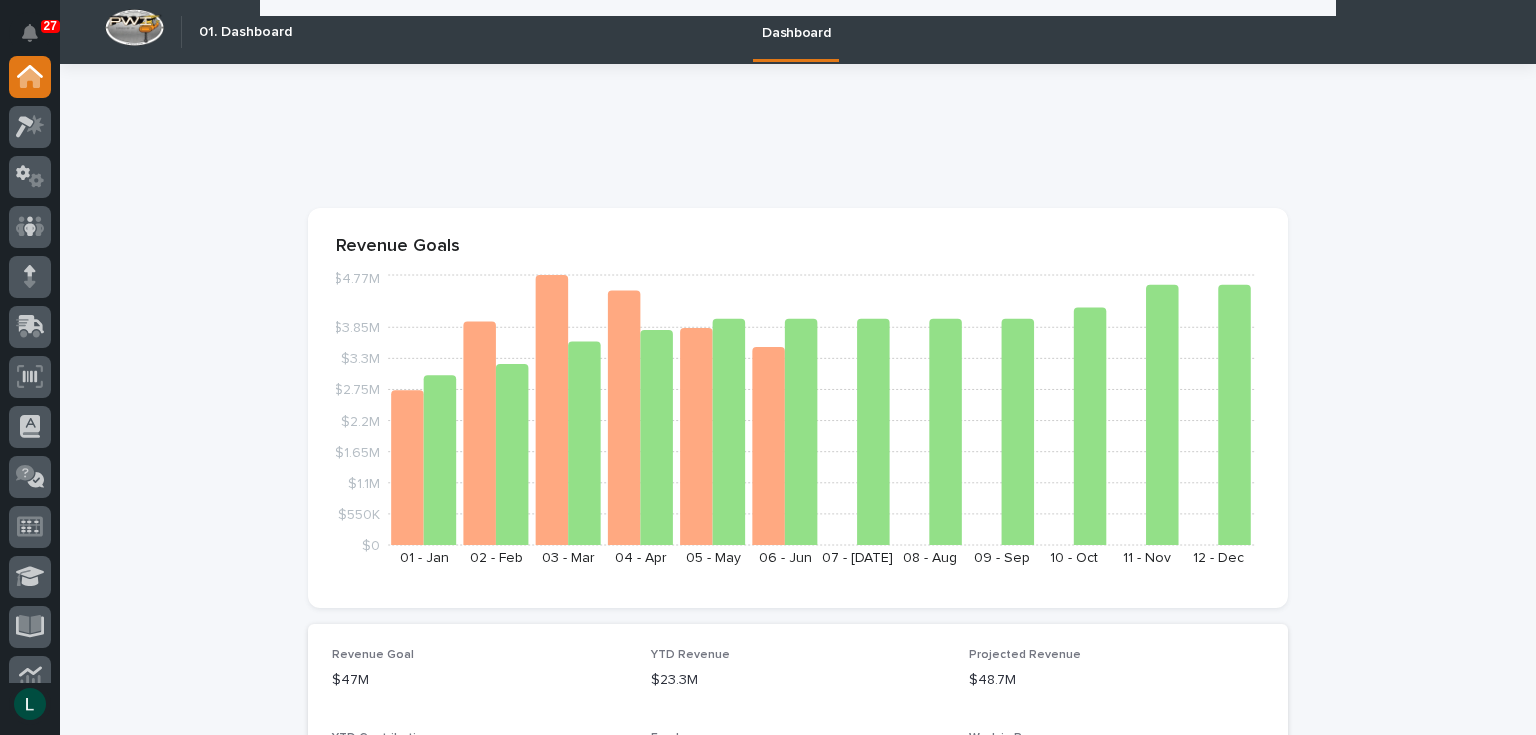 scroll, scrollTop: 0, scrollLeft: 0, axis: both 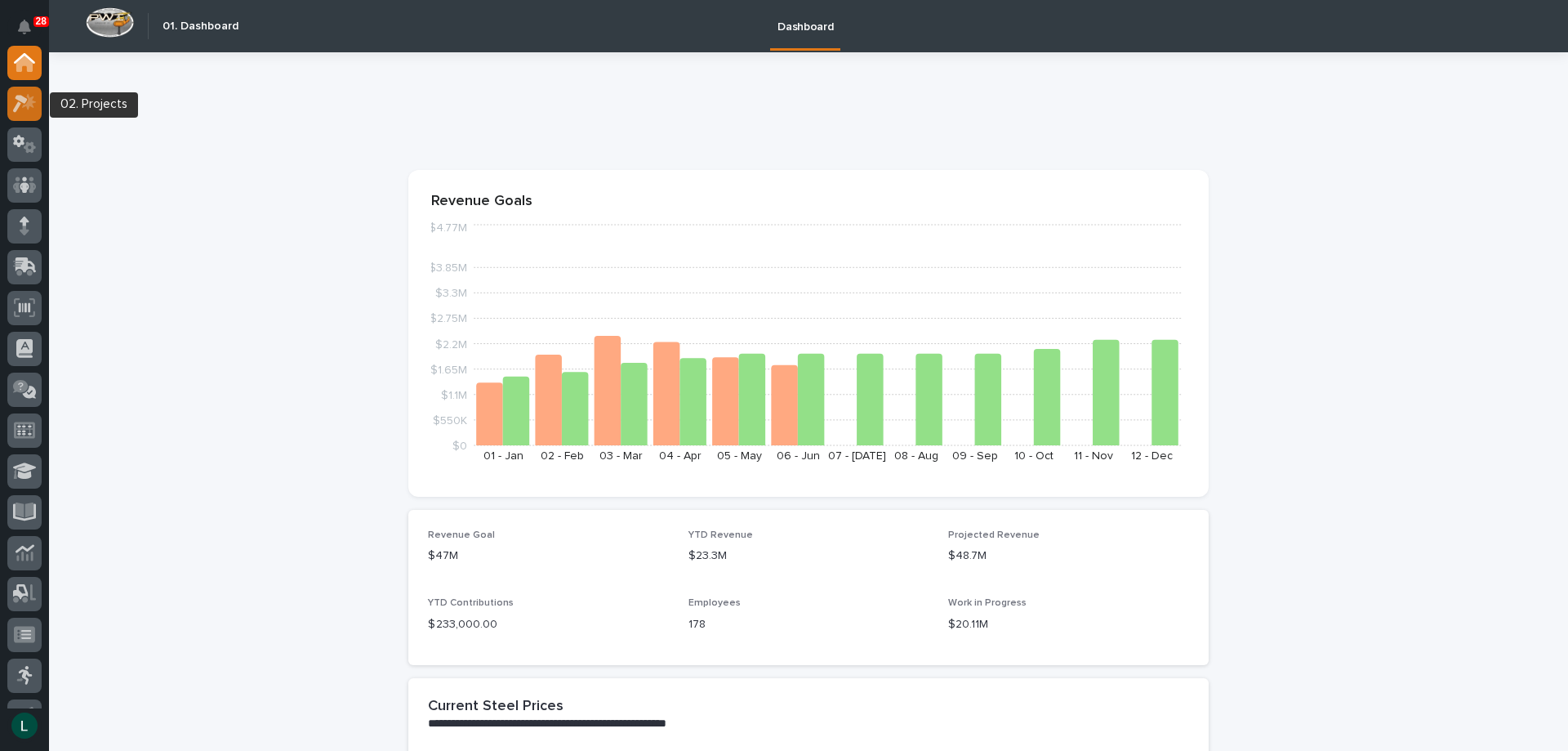 click 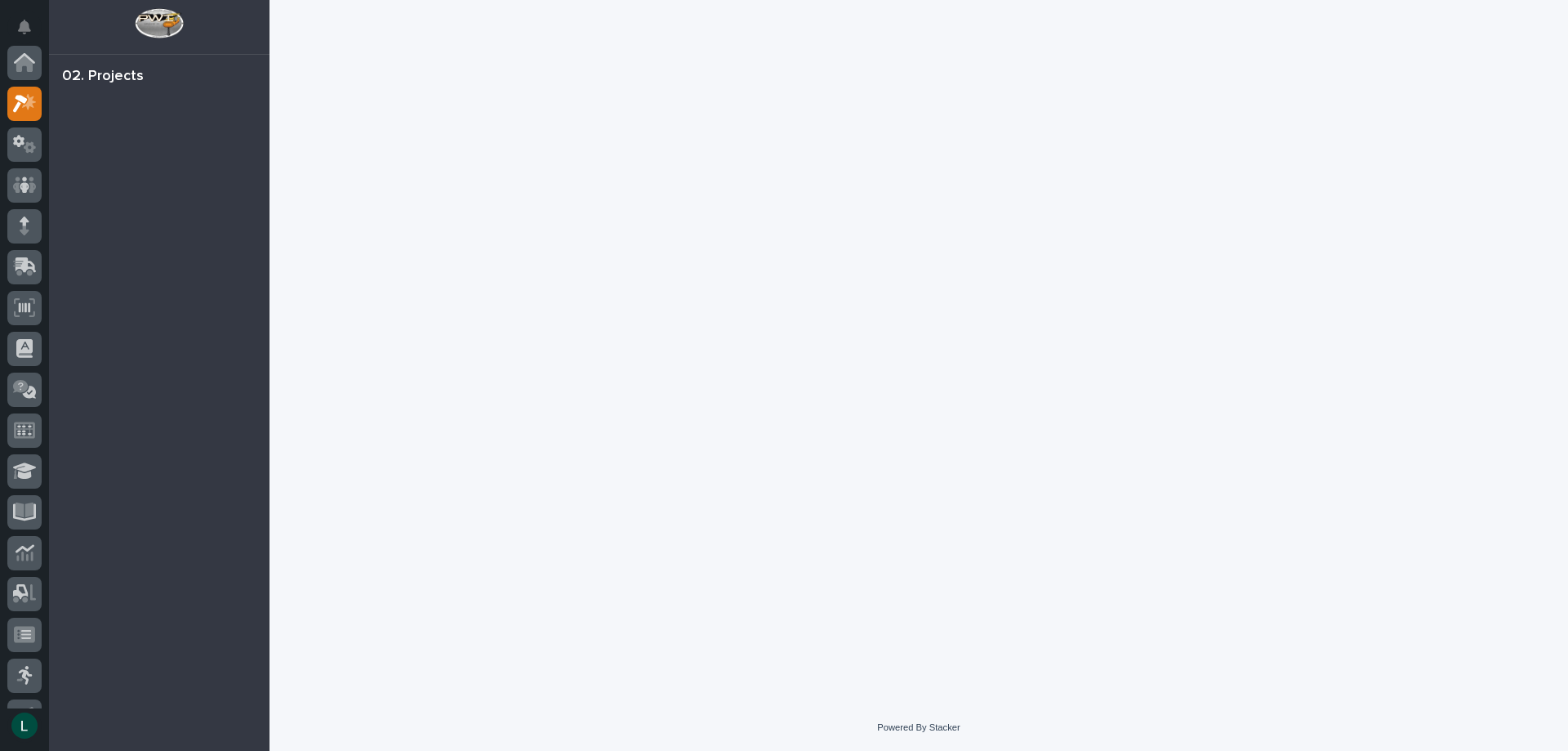 scroll, scrollTop: 41, scrollLeft: 0, axis: vertical 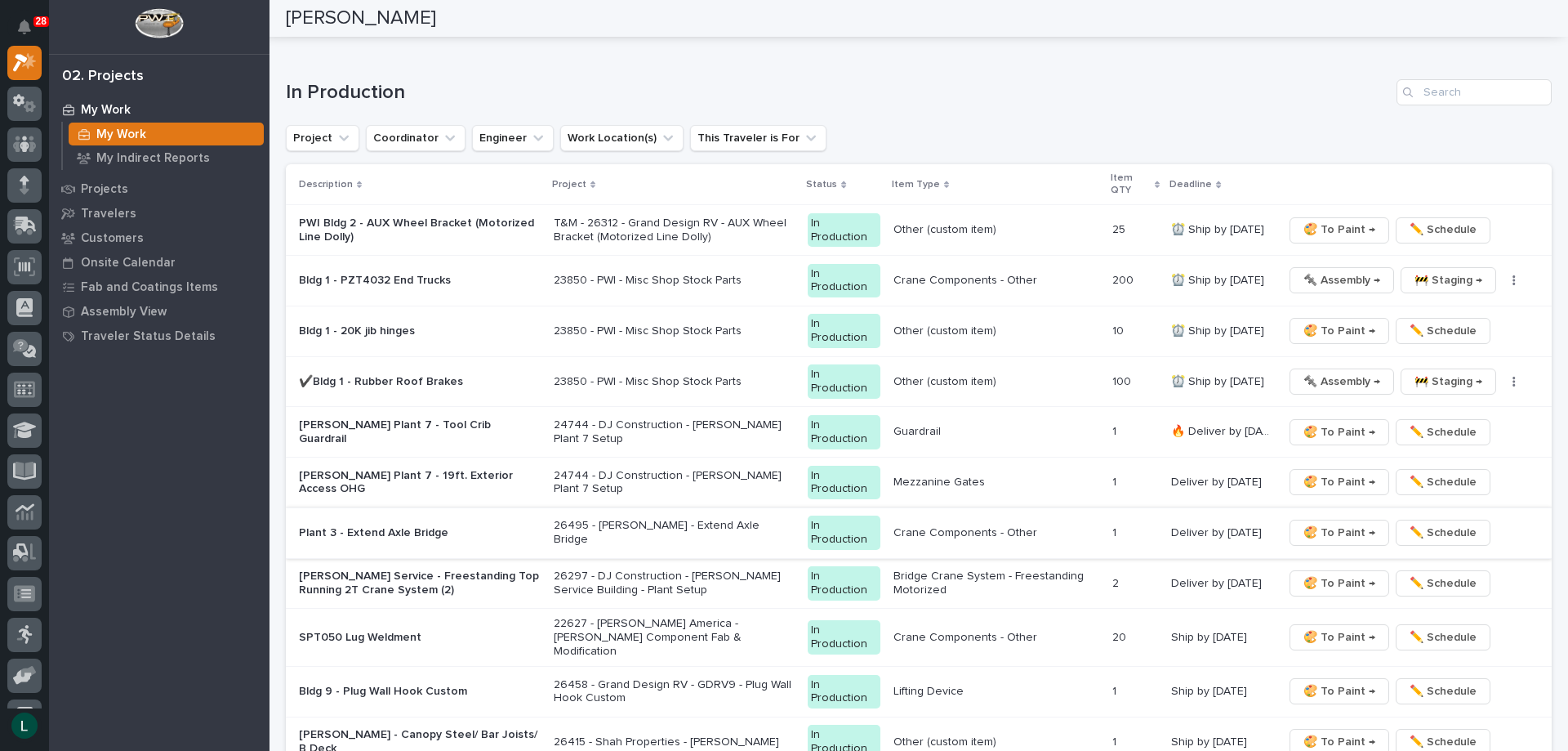 click on "🎨 To Paint →" at bounding box center (1339, 533) 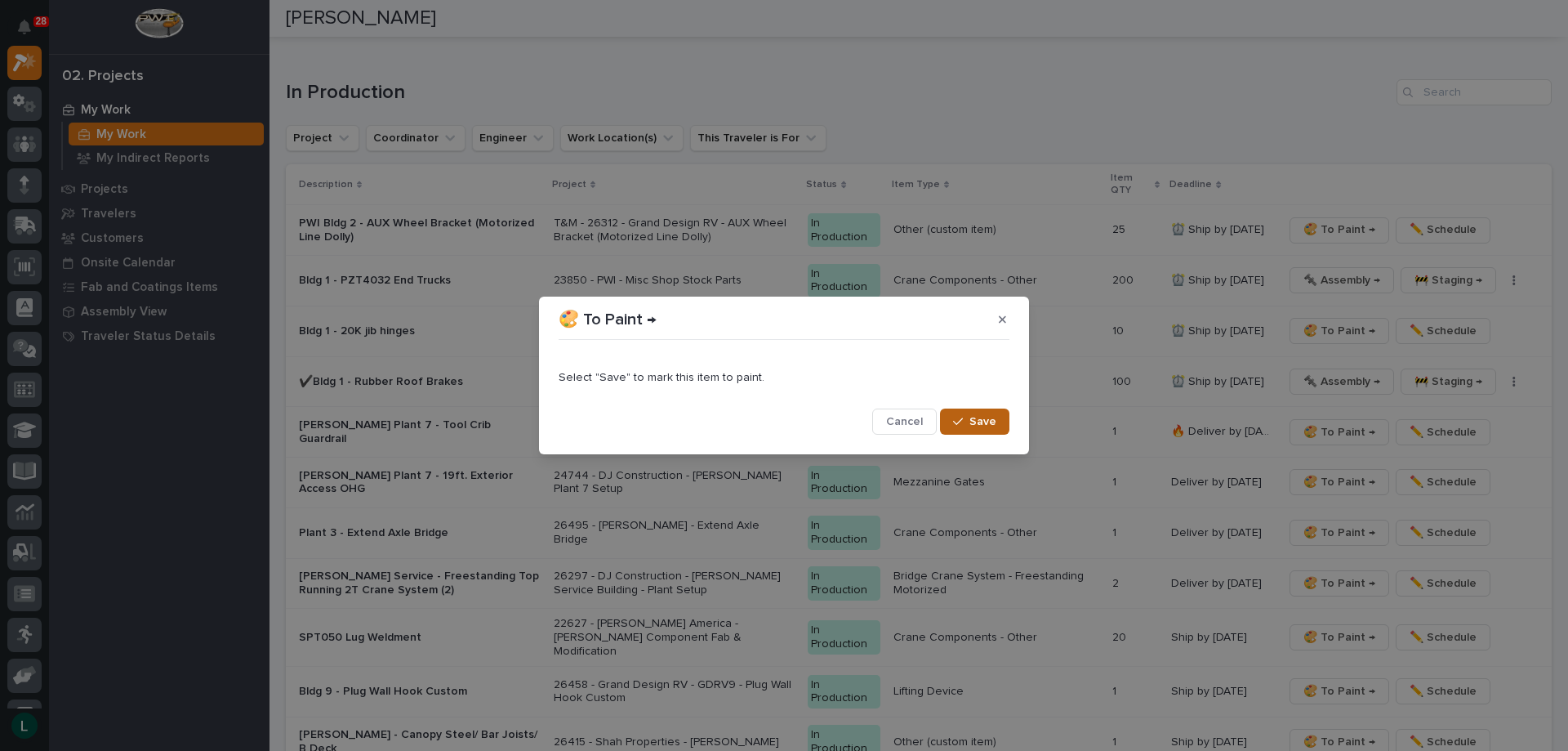click on "Save" at bounding box center [982, 422] 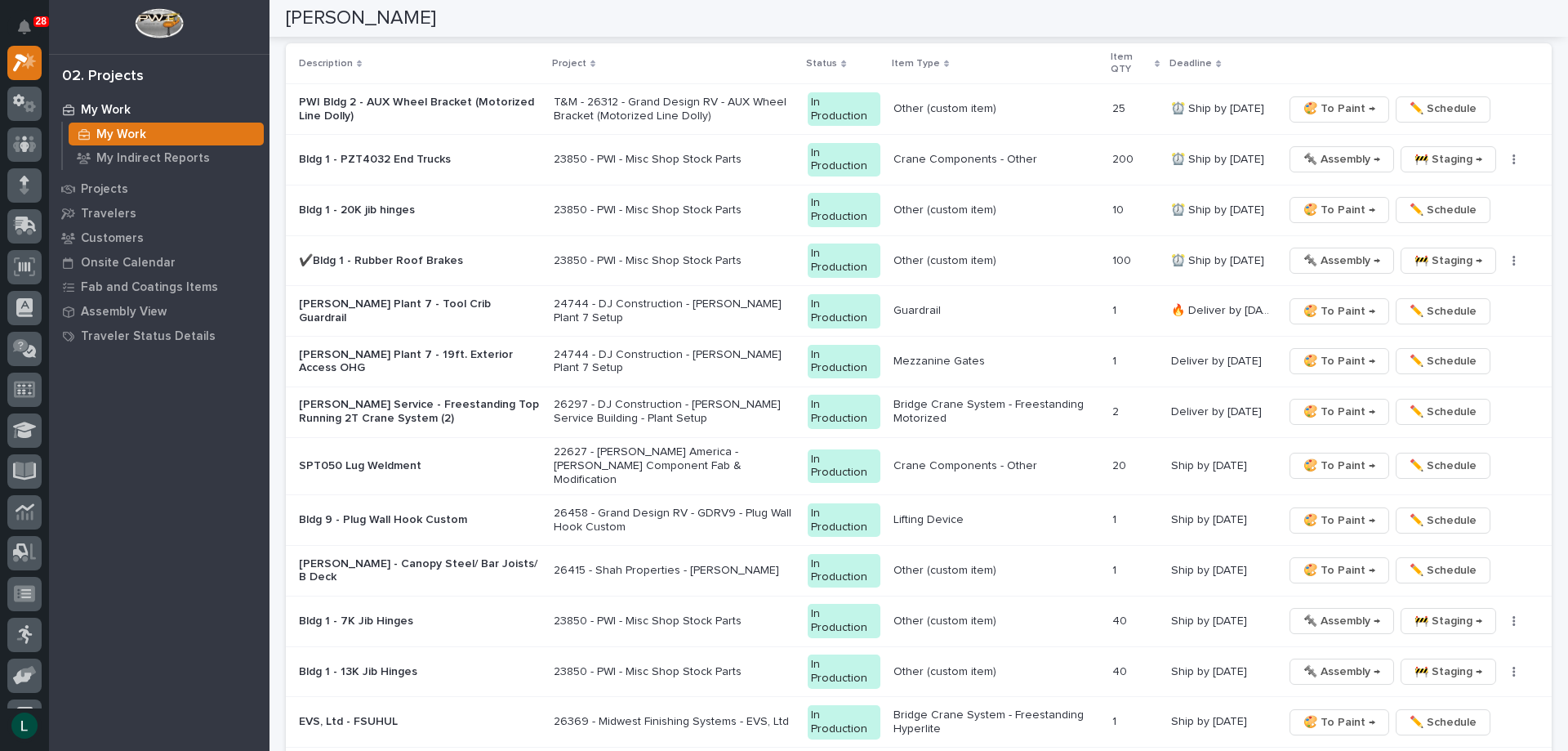 scroll, scrollTop: 1609, scrollLeft: 0, axis: vertical 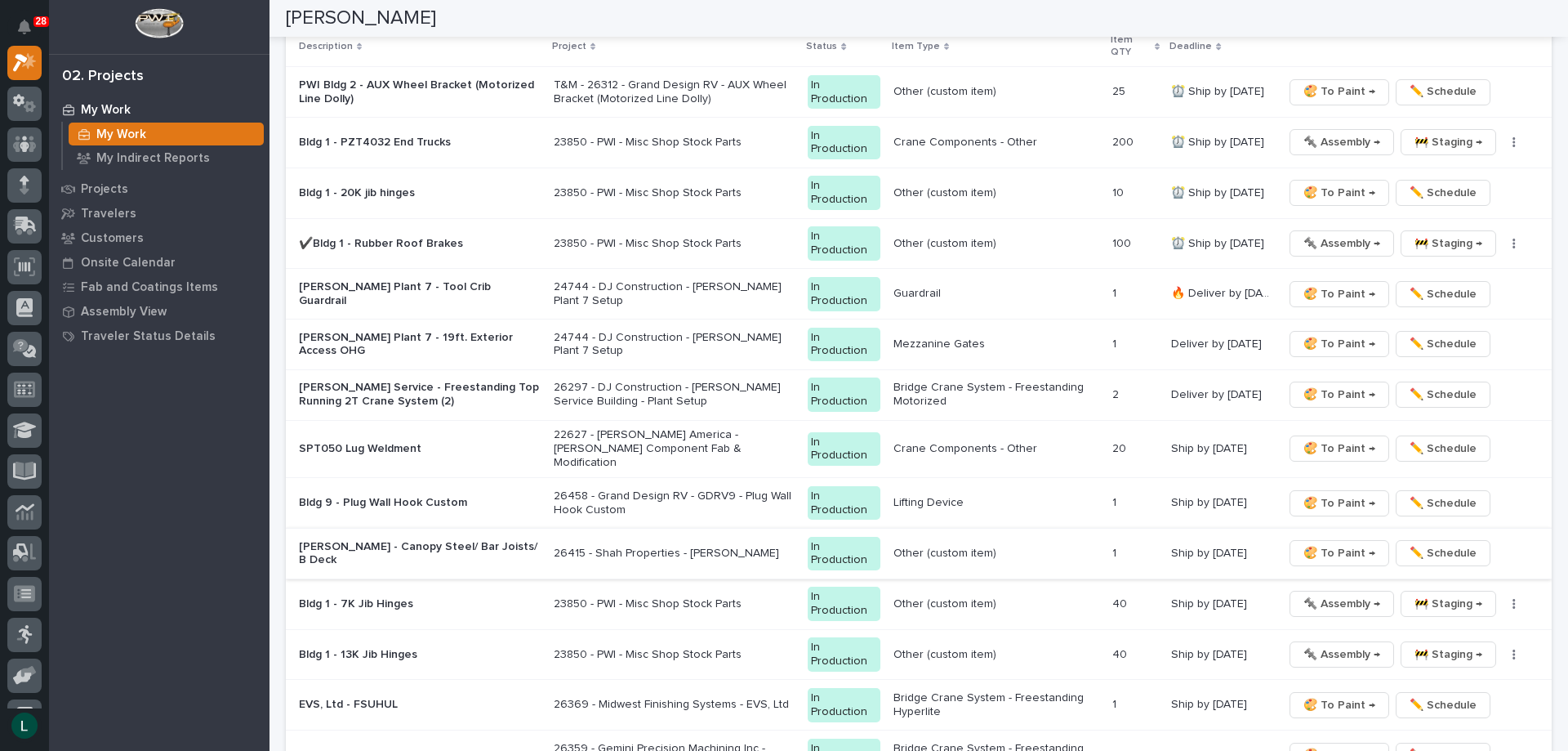 click on "🎨 To Paint →" at bounding box center (1339, 553) 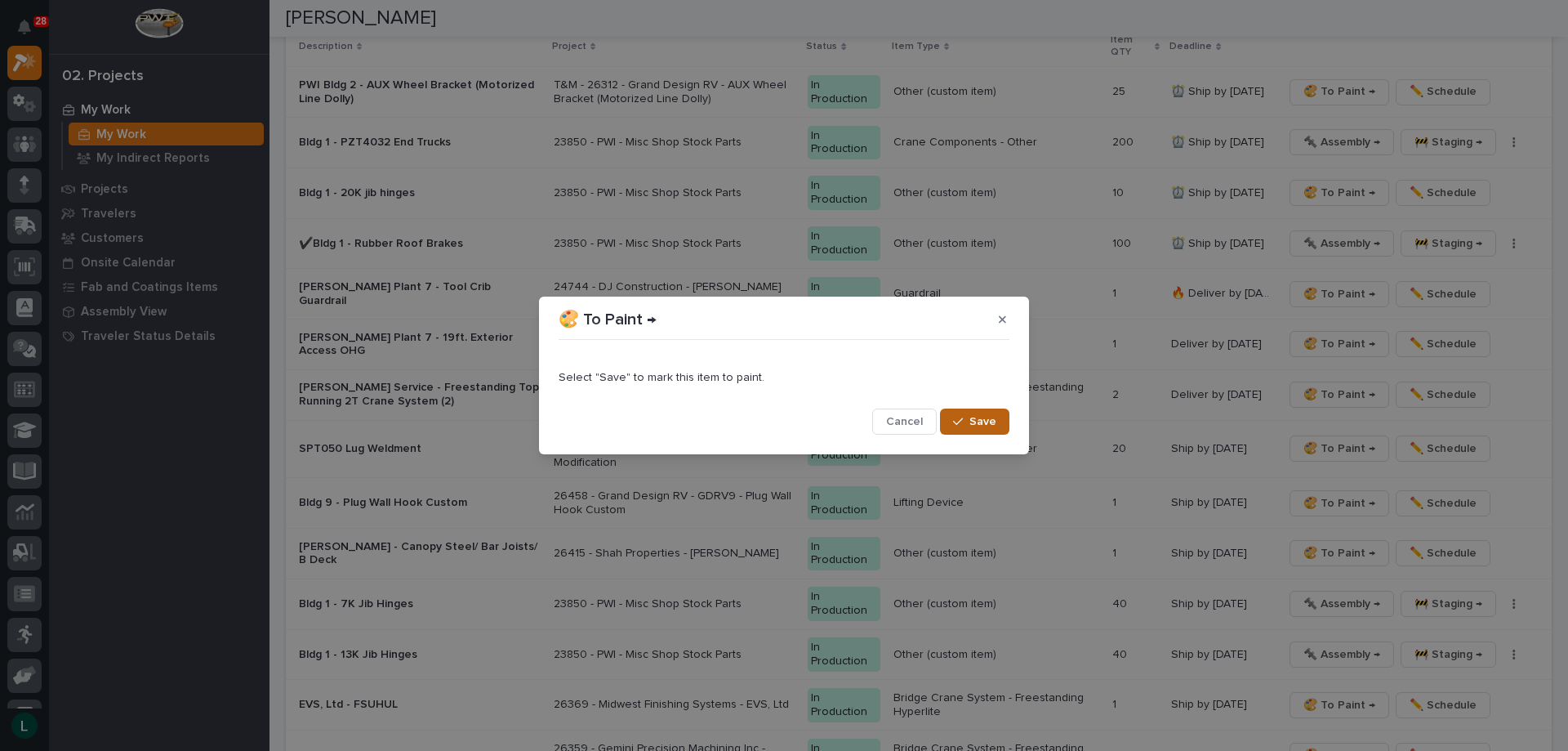 click on "Save" at bounding box center [982, 422] 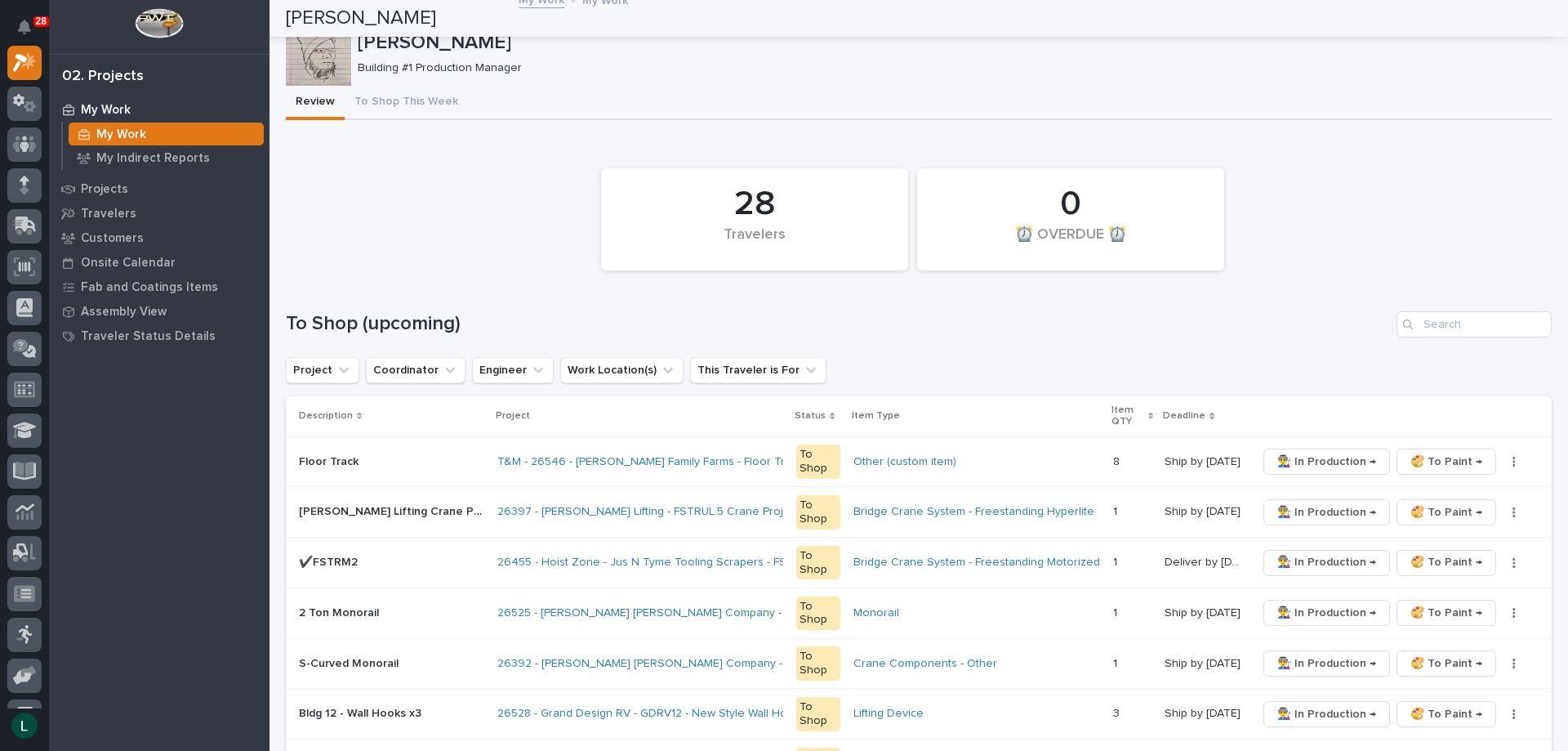scroll, scrollTop: 0, scrollLeft: 0, axis: both 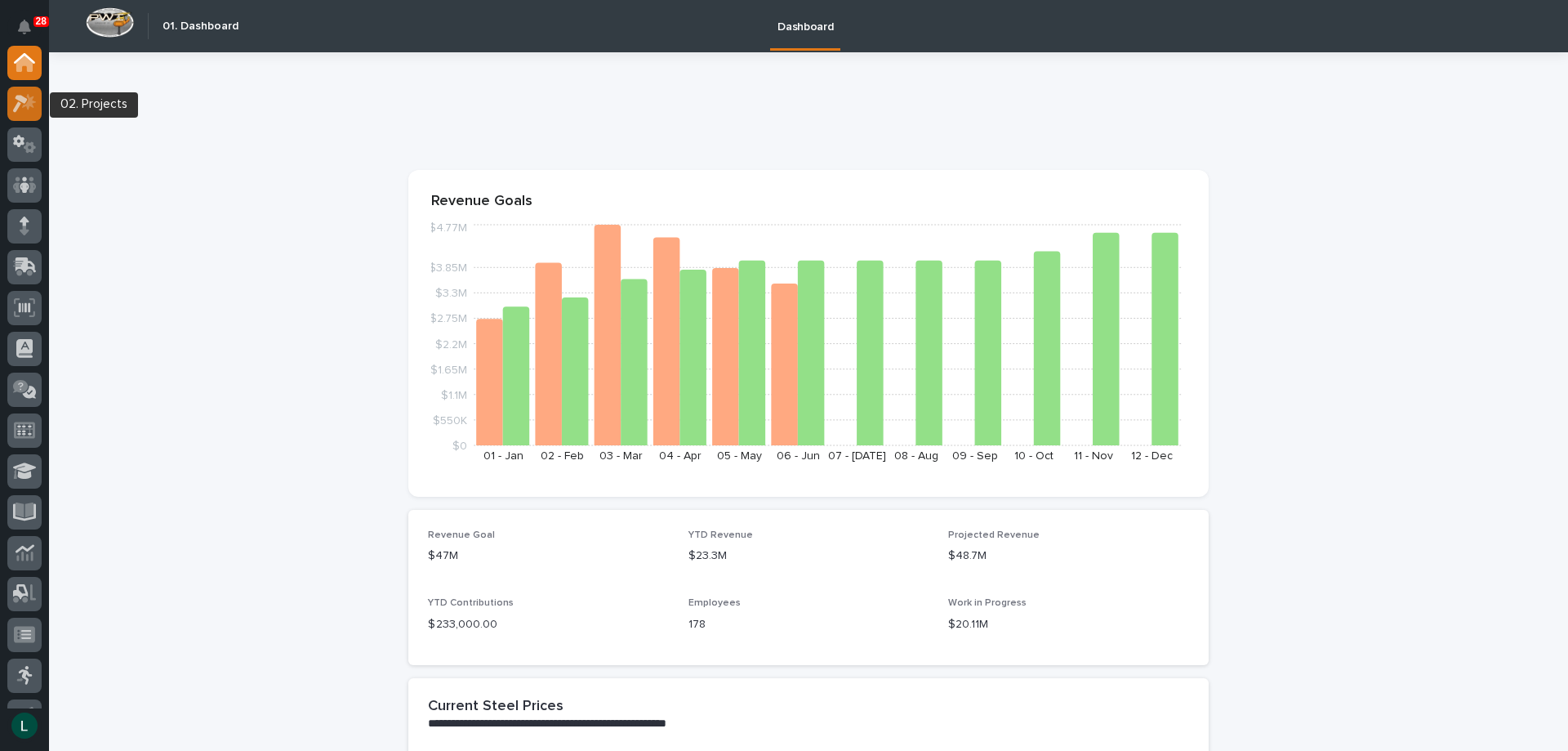 click 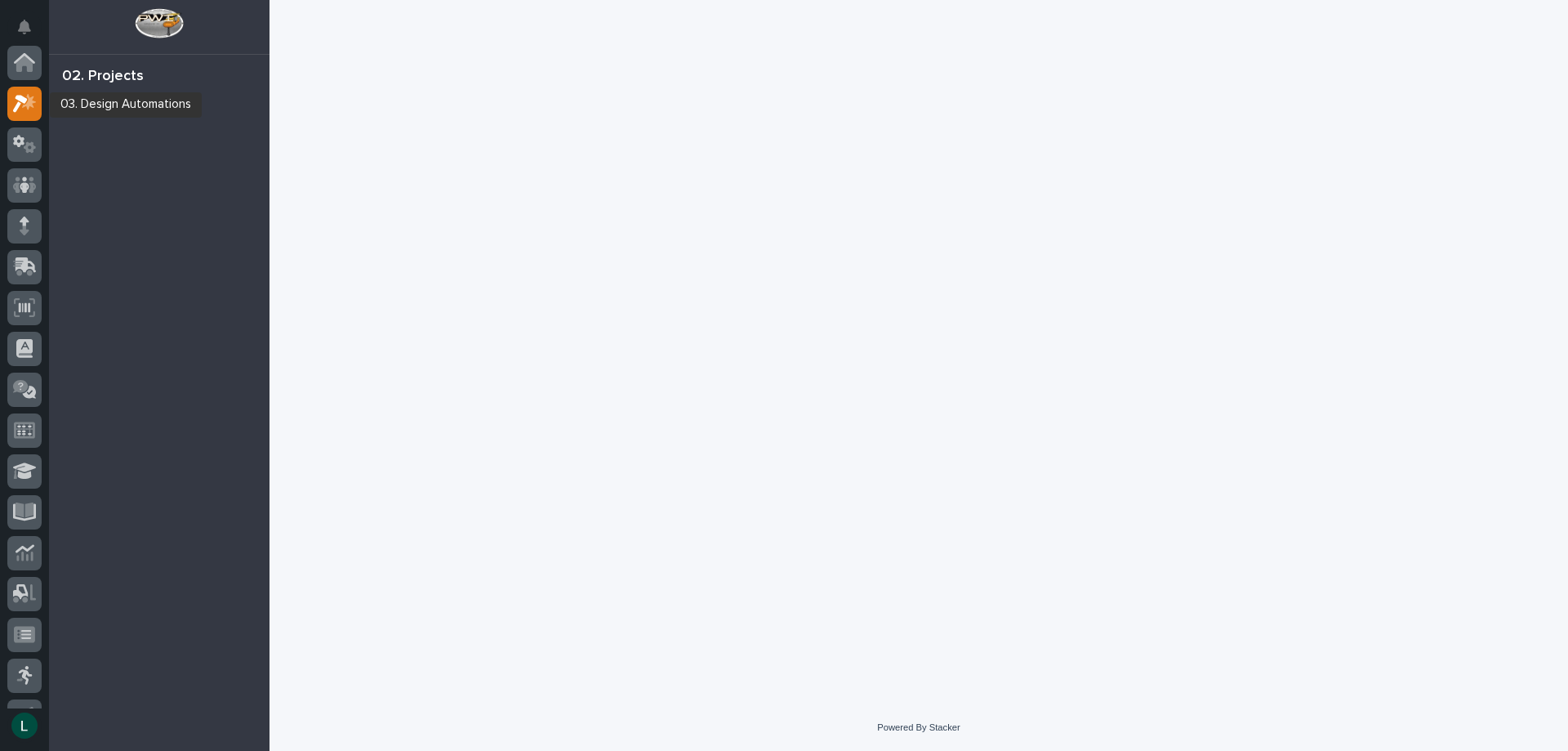 scroll, scrollTop: 41, scrollLeft: 0, axis: vertical 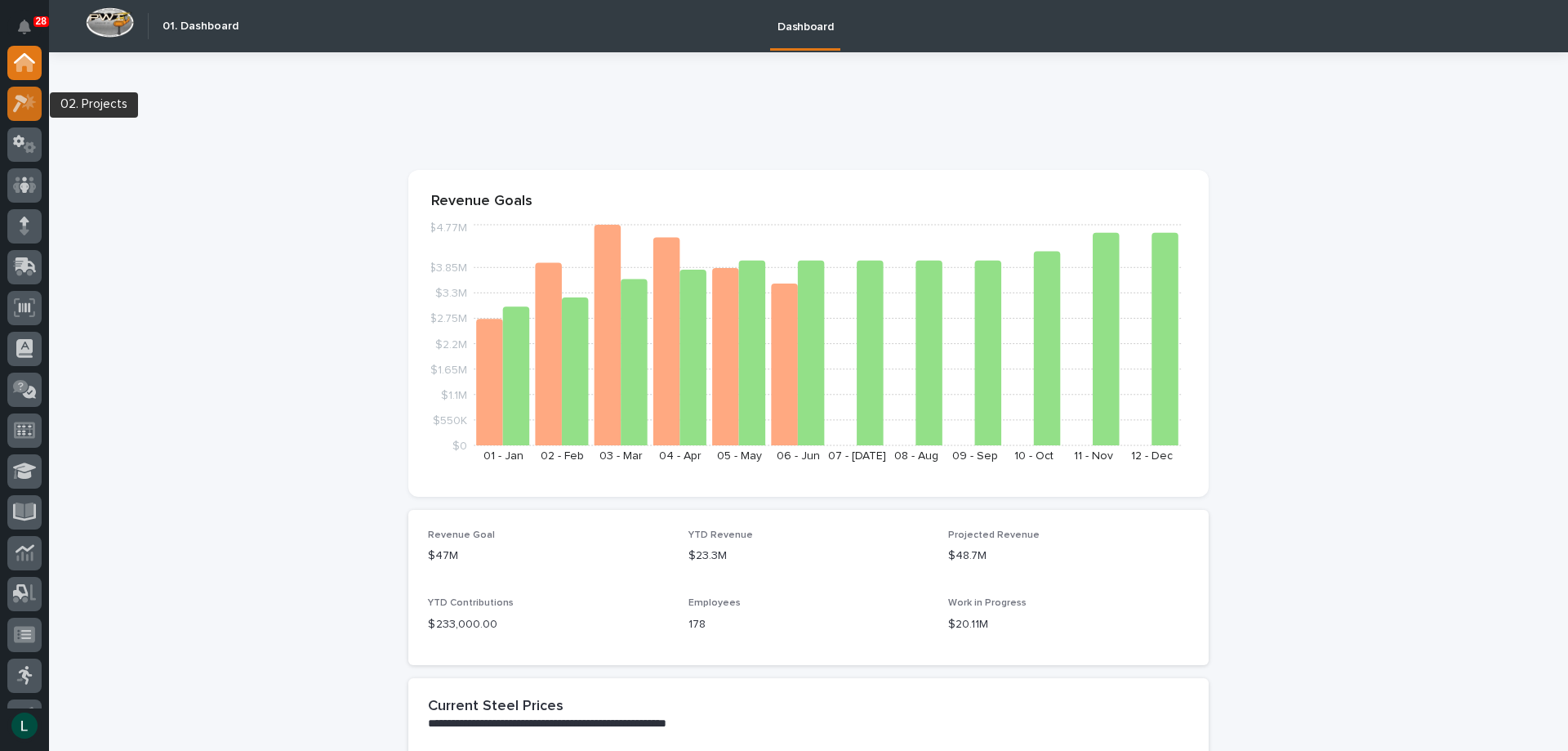 click 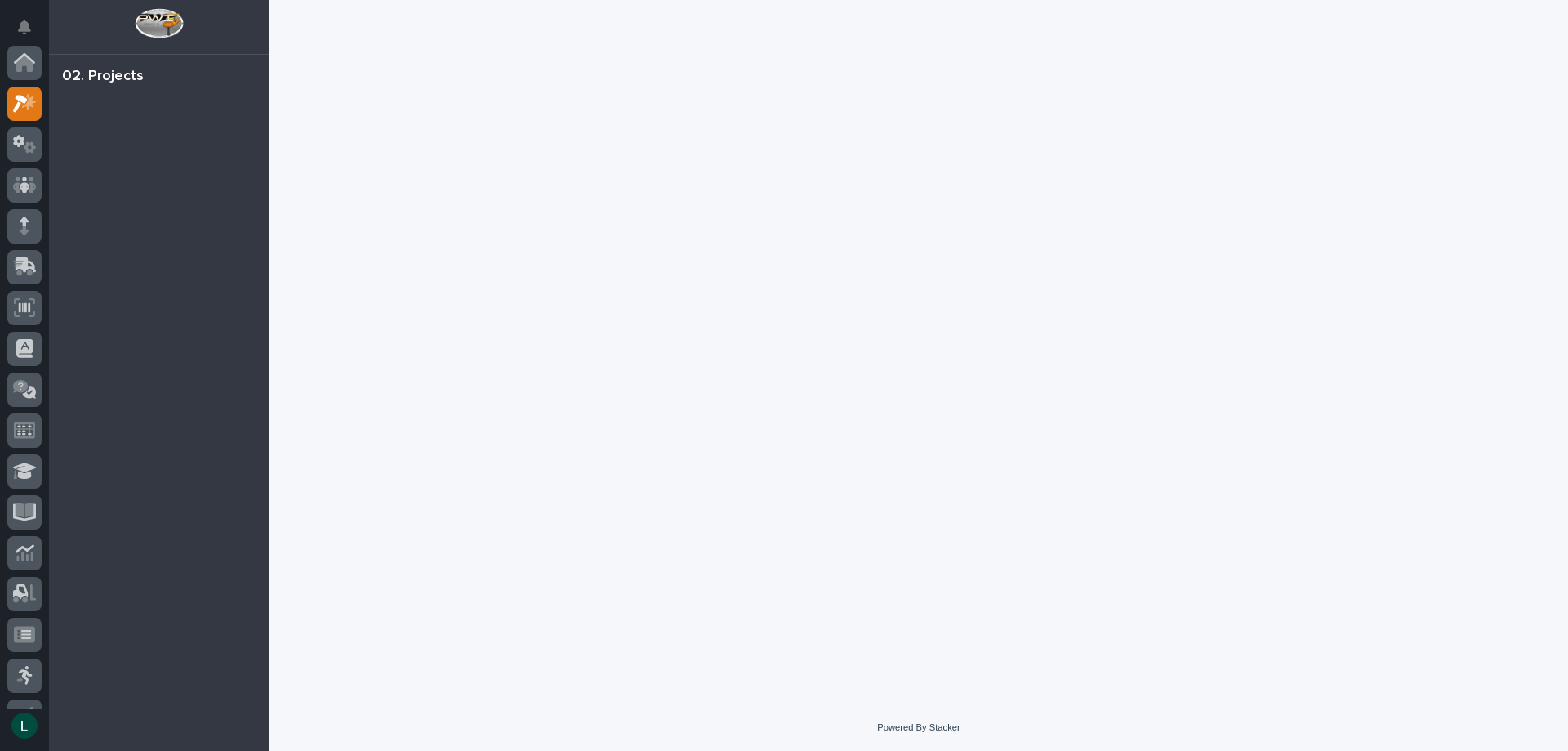 scroll, scrollTop: 41, scrollLeft: 0, axis: vertical 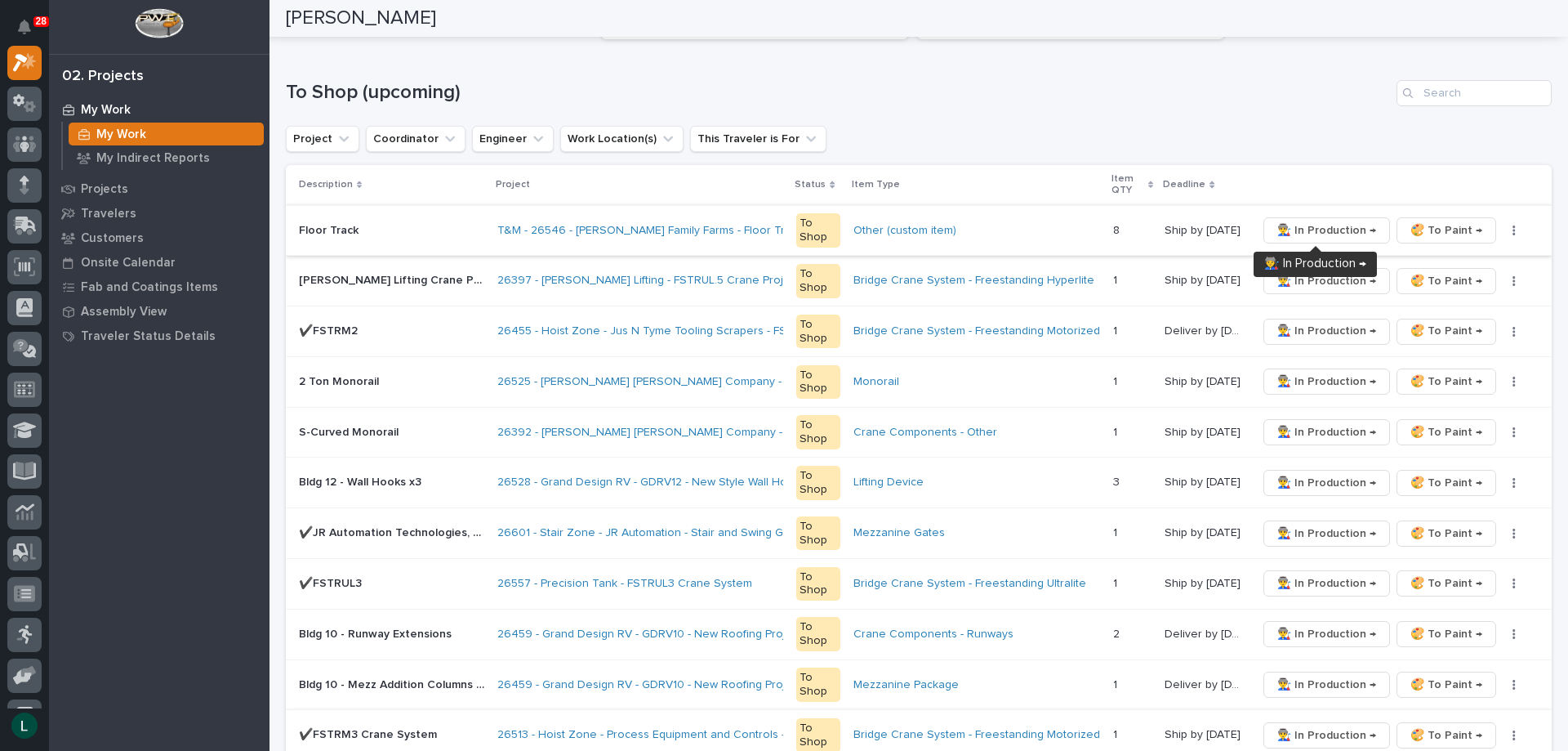 click on "👨‍🏭 In Production →" at bounding box center [1326, 230] 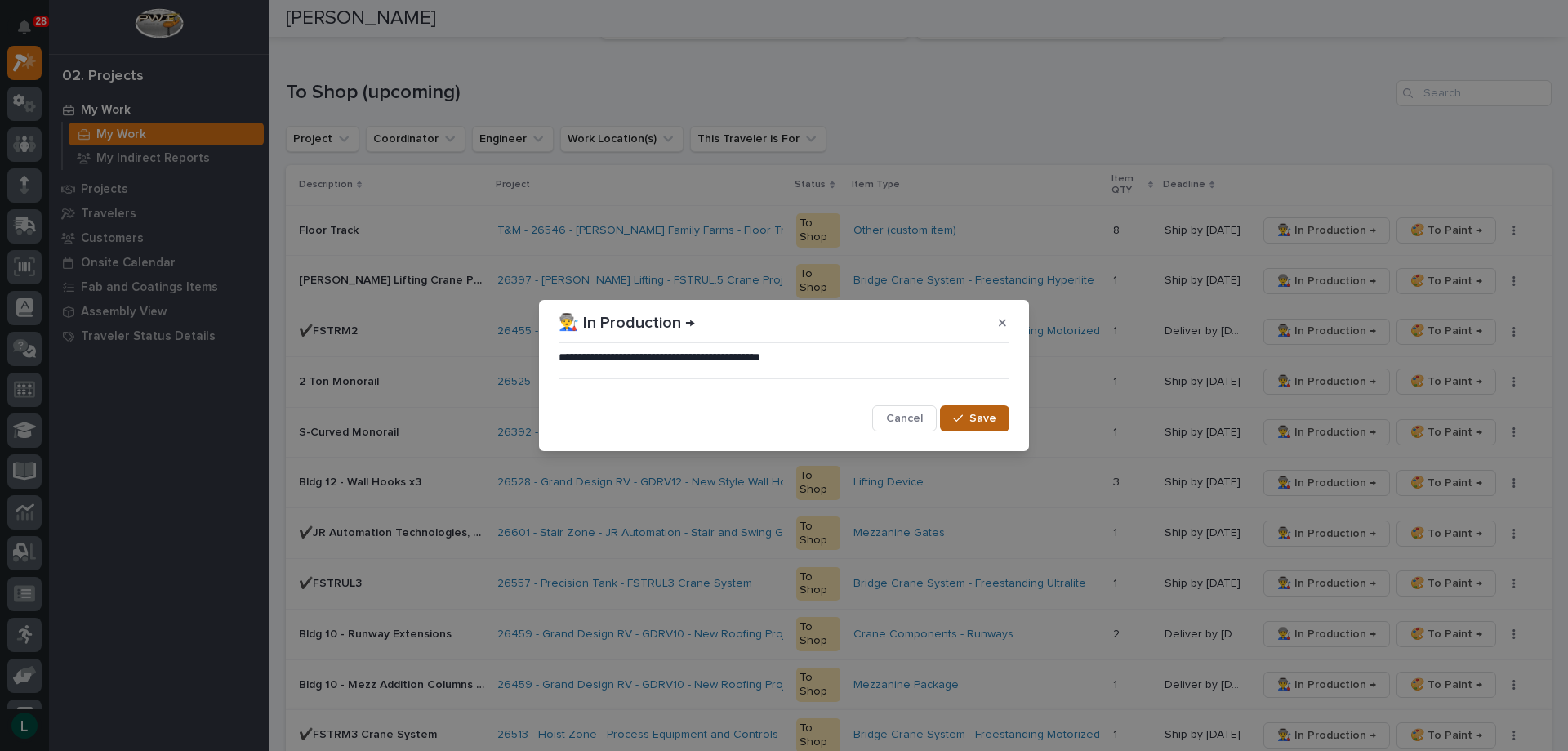 click on "Save" at bounding box center [982, 418] 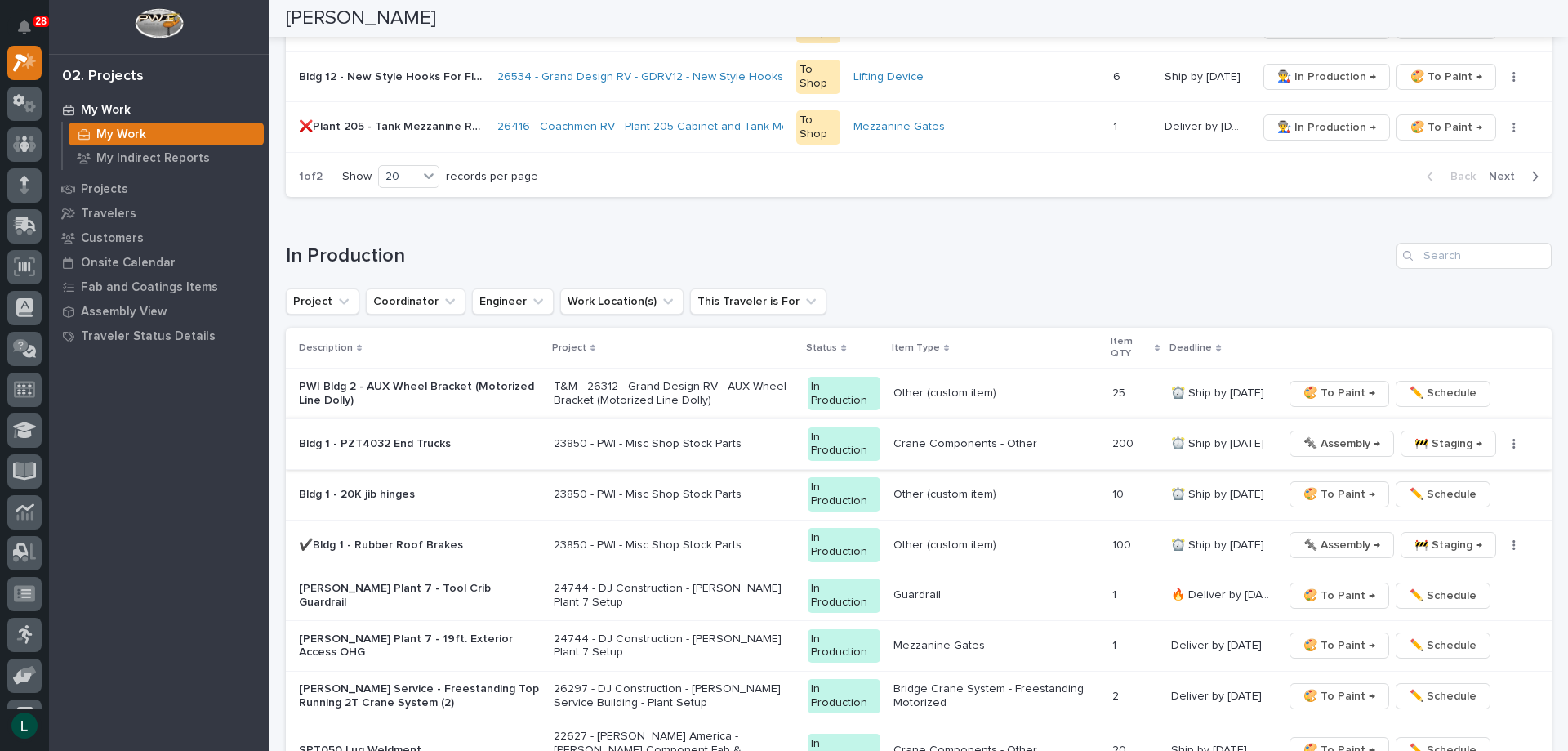 scroll, scrollTop: 1389, scrollLeft: 0, axis: vertical 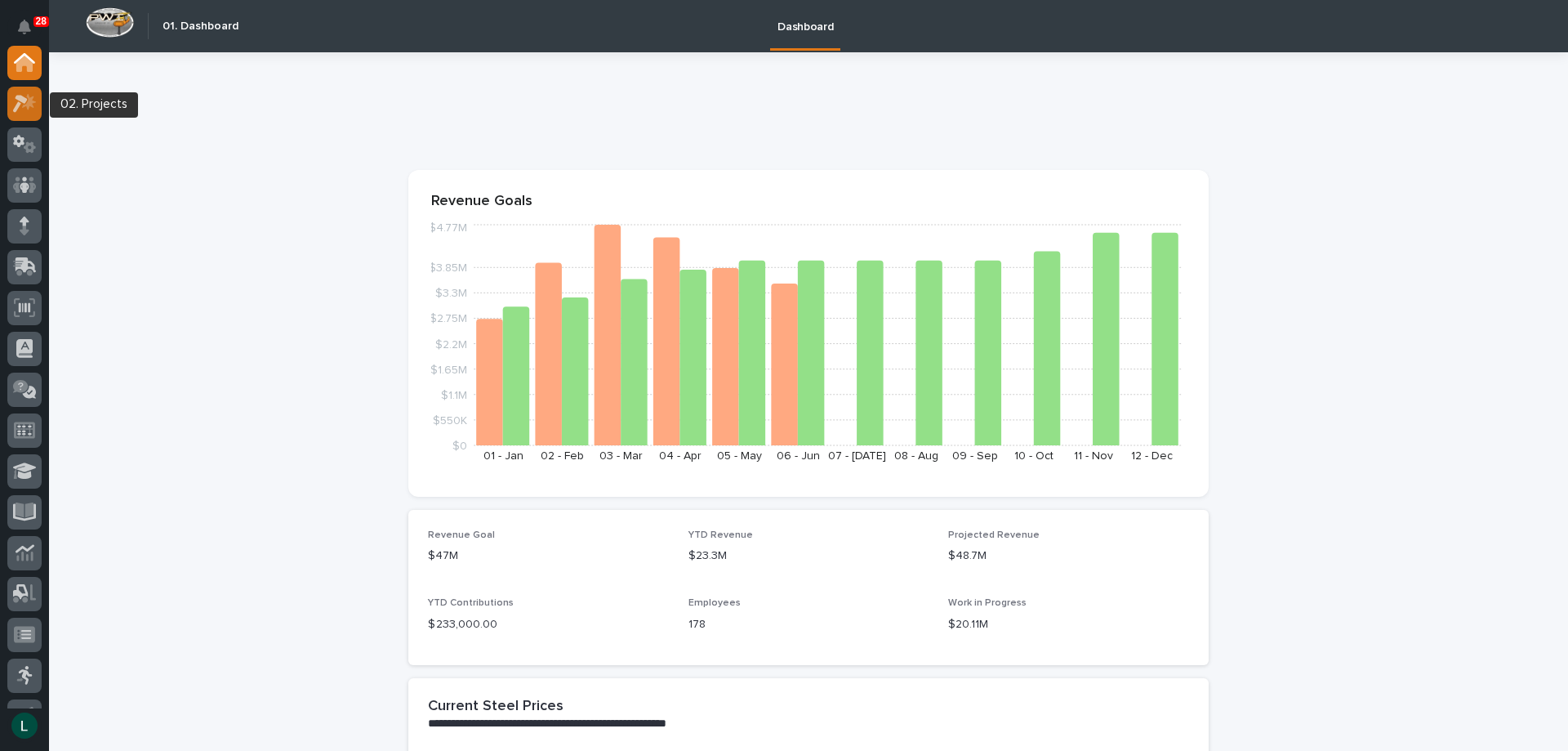 click 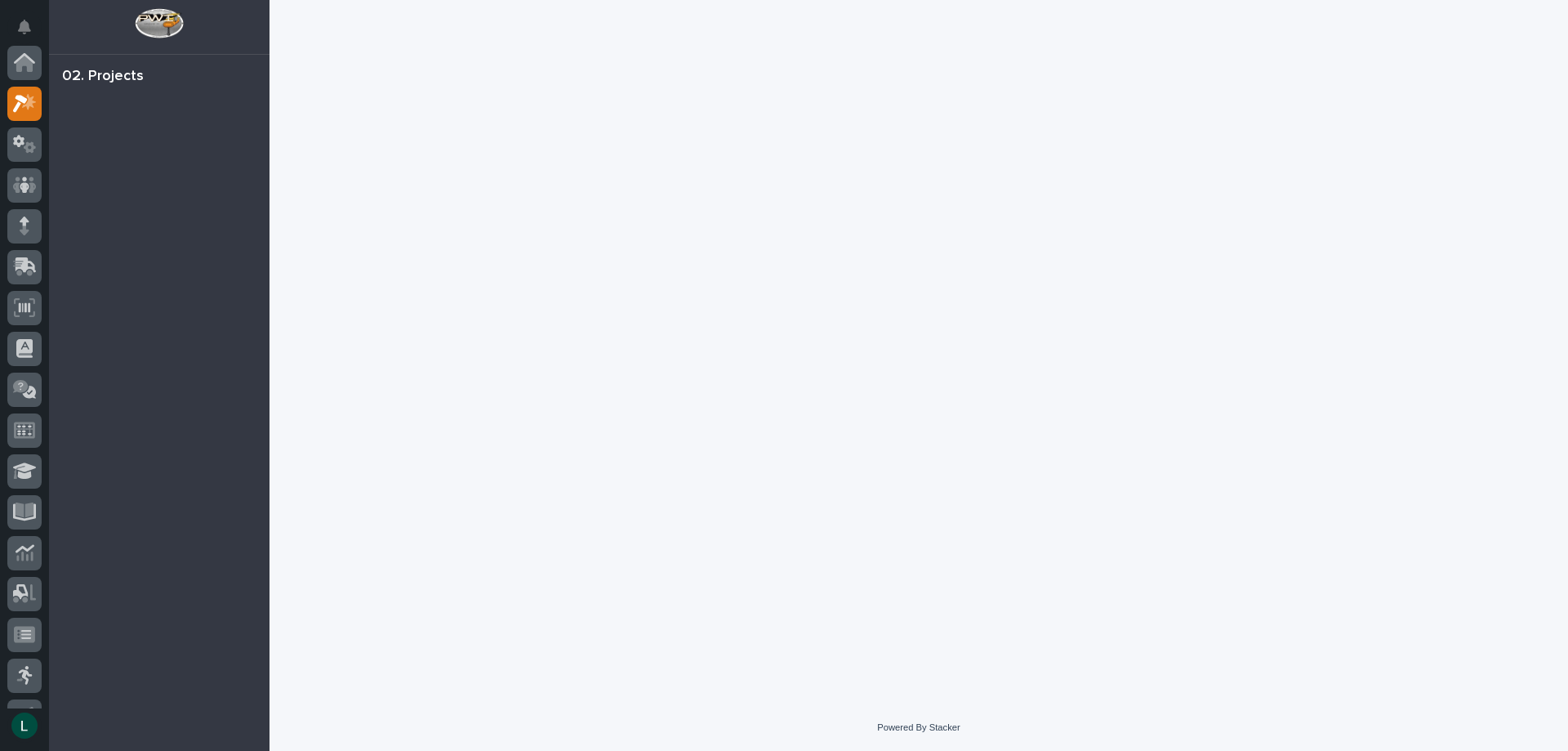 scroll, scrollTop: 41, scrollLeft: 0, axis: vertical 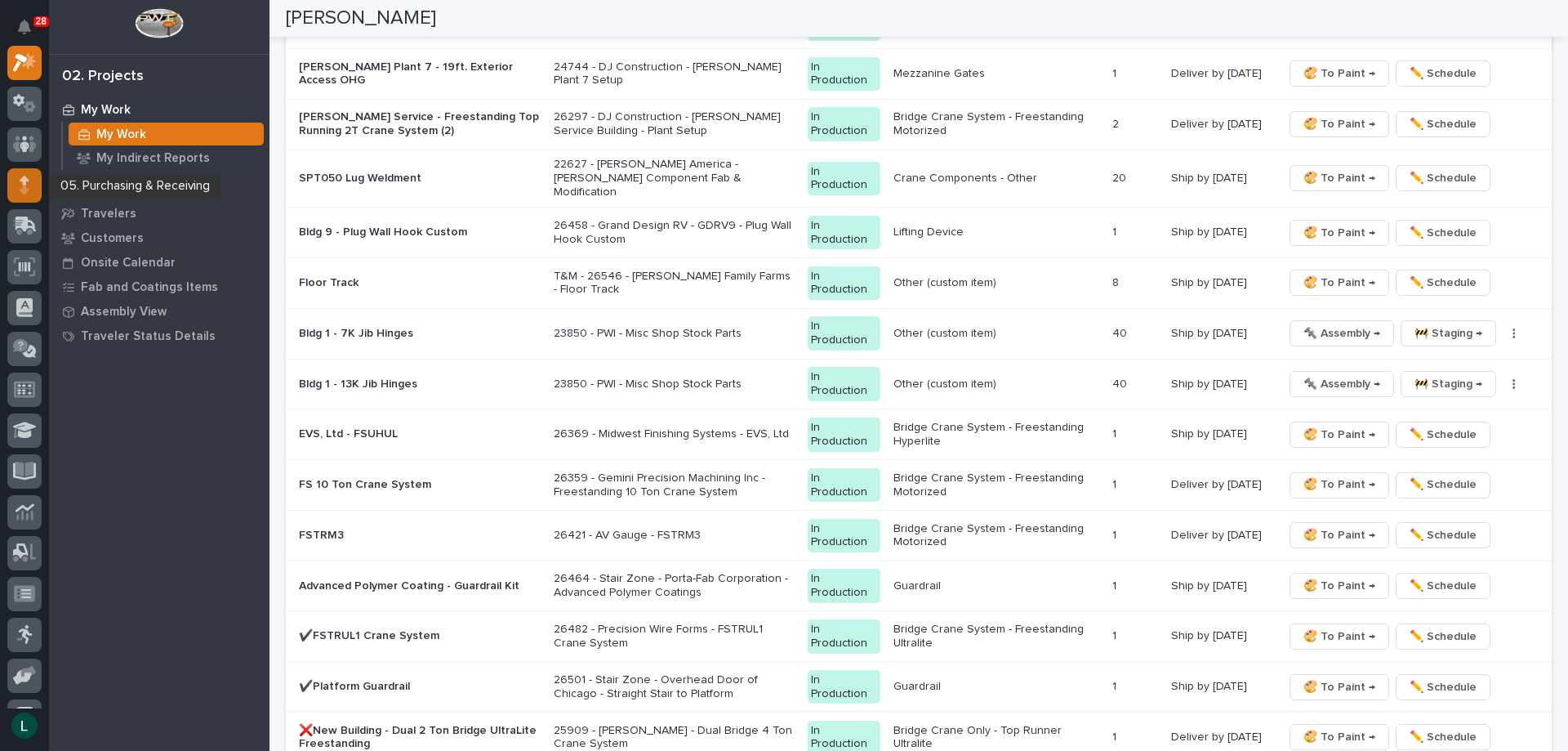 click at bounding box center (24, 186) 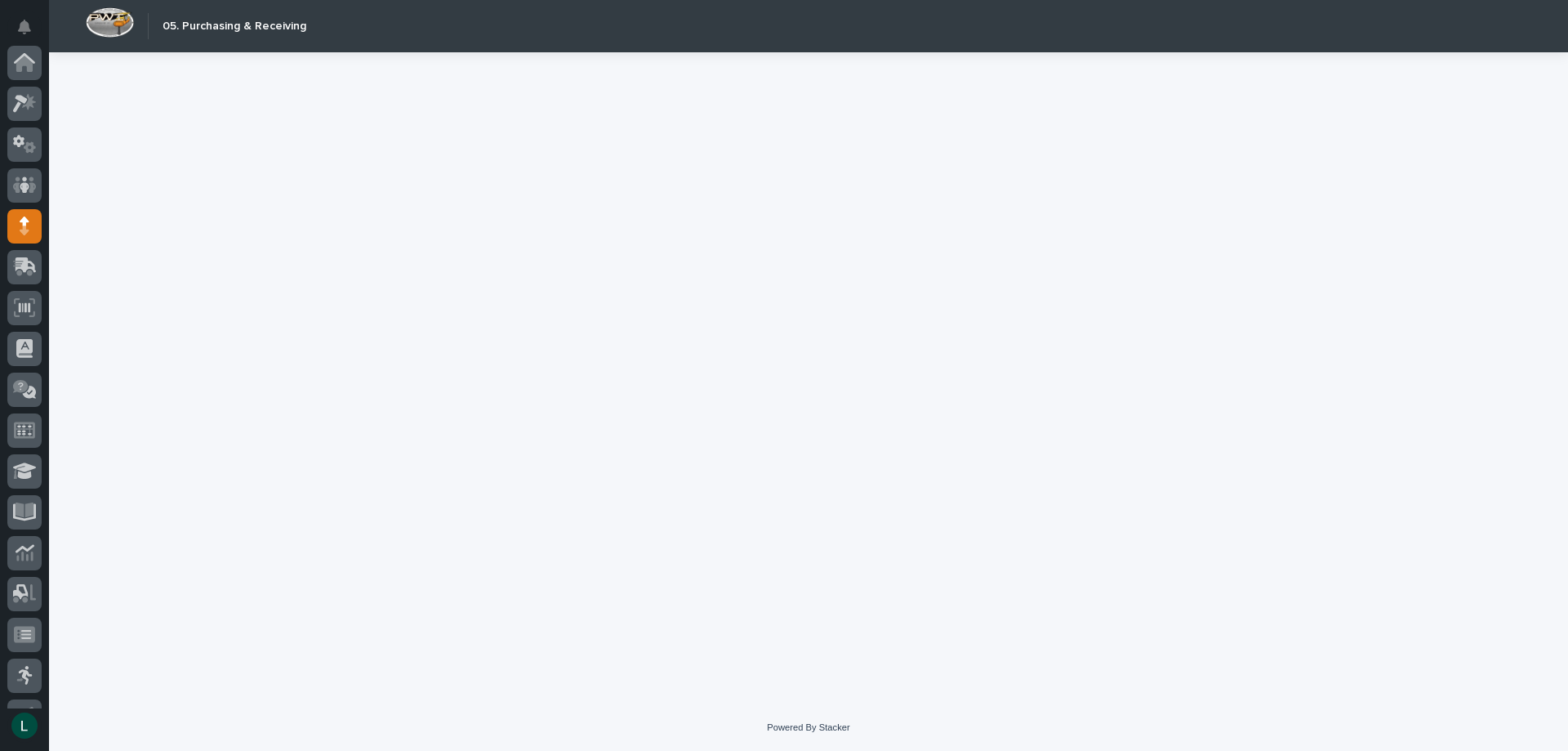scroll, scrollTop: 154, scrollLeft: 0, axis: vertical 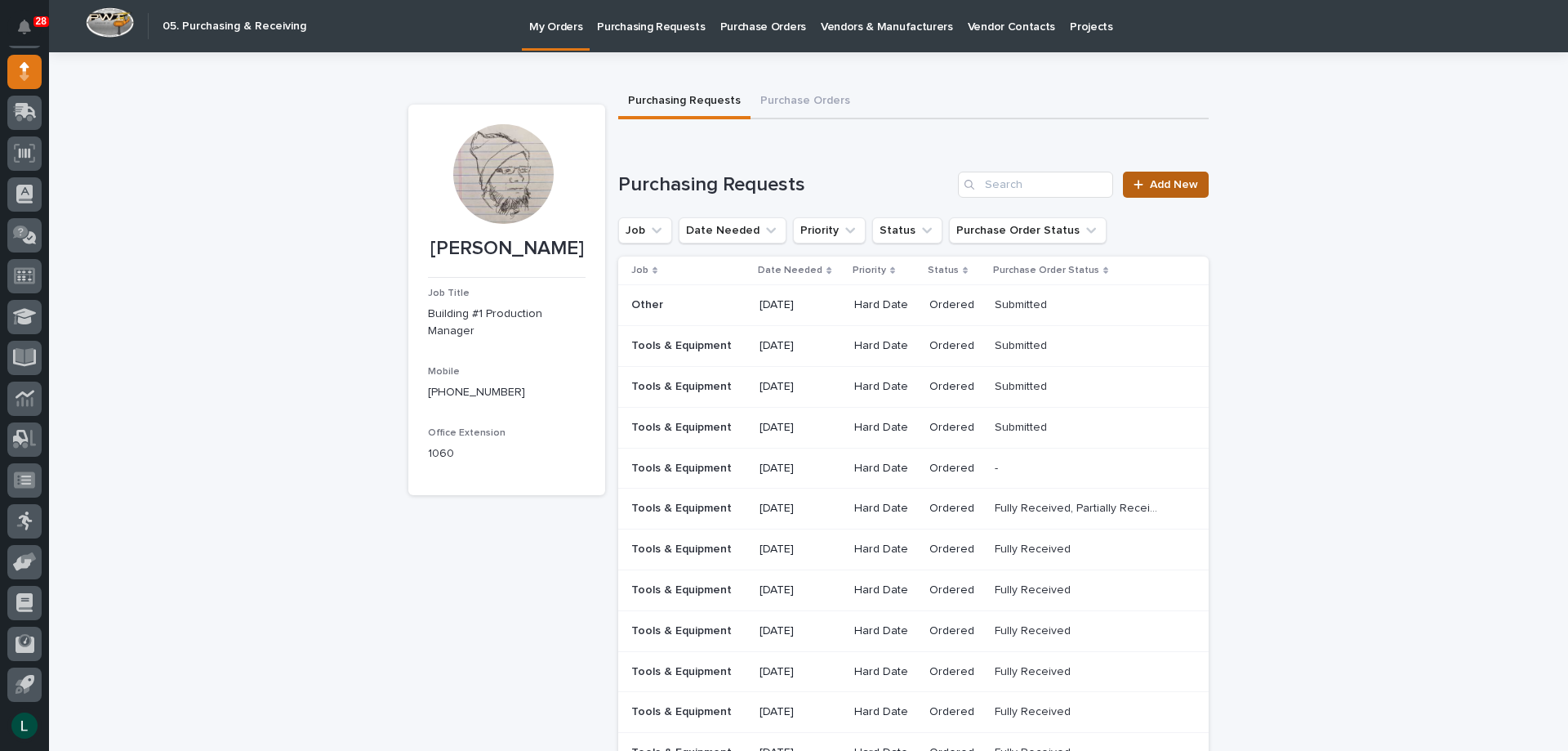 click on "Add New" at bounding box center [1174, 185] 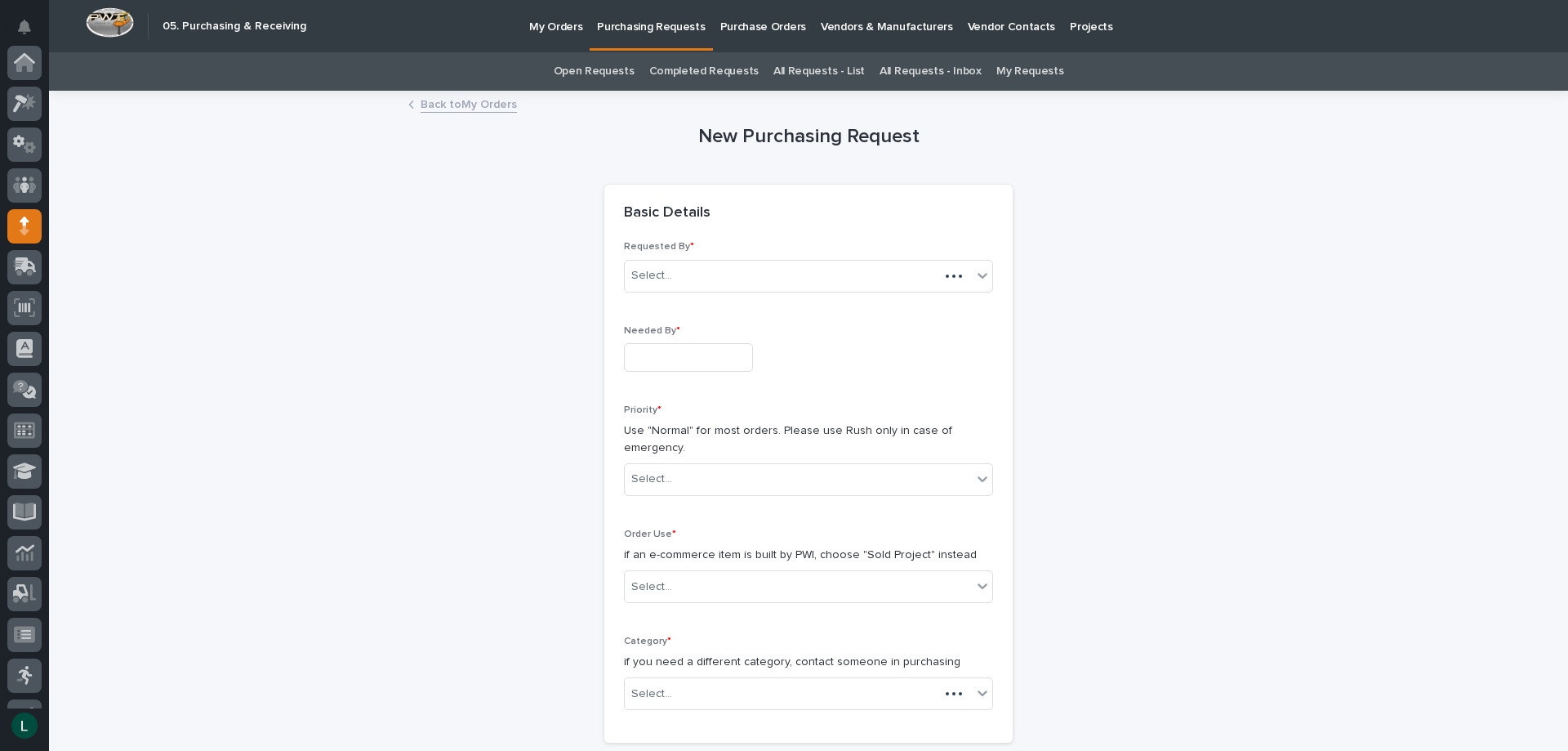 scroll, scrollTop: 154, scrollLeft: 0, axis: vertical 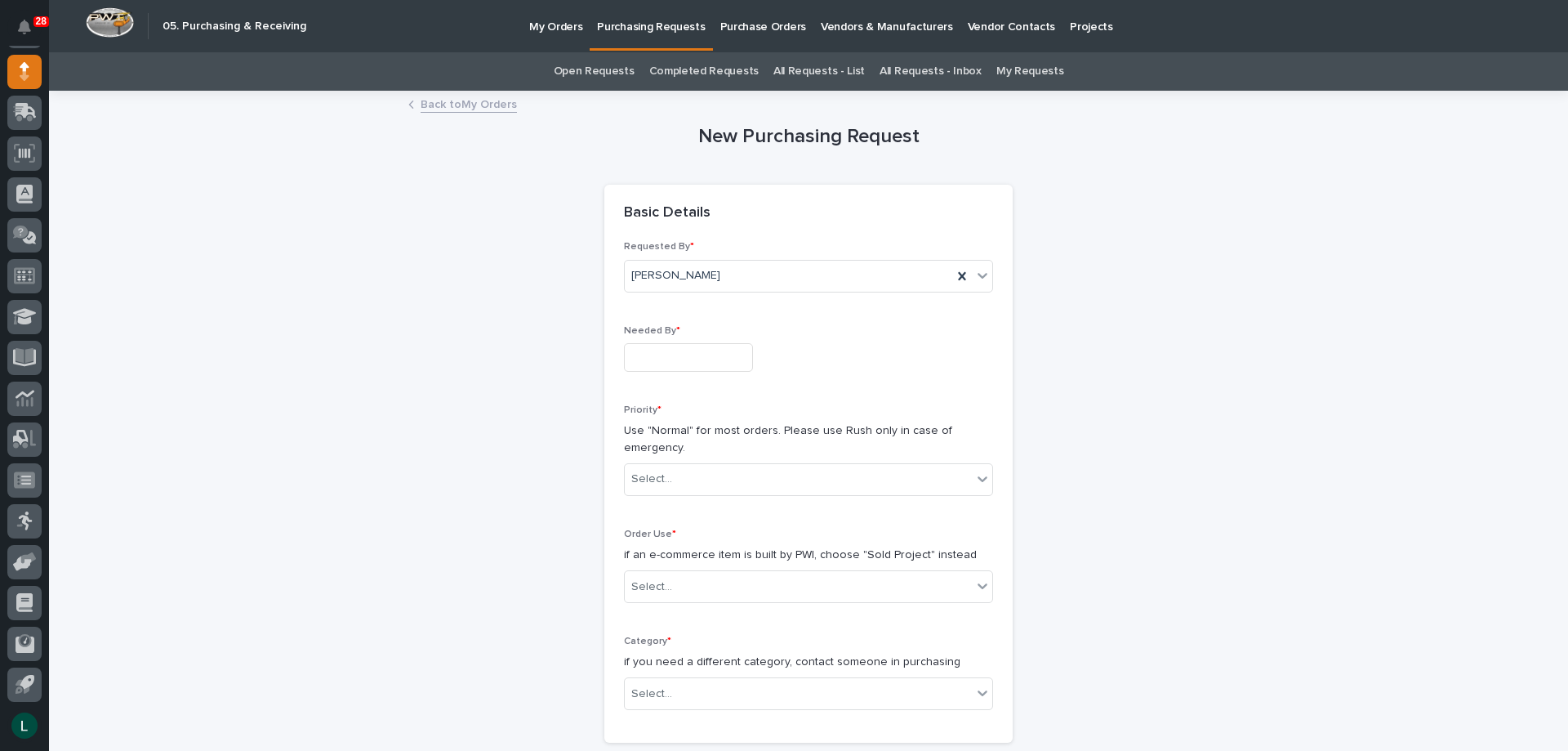 click at bounding box center (688, 357) 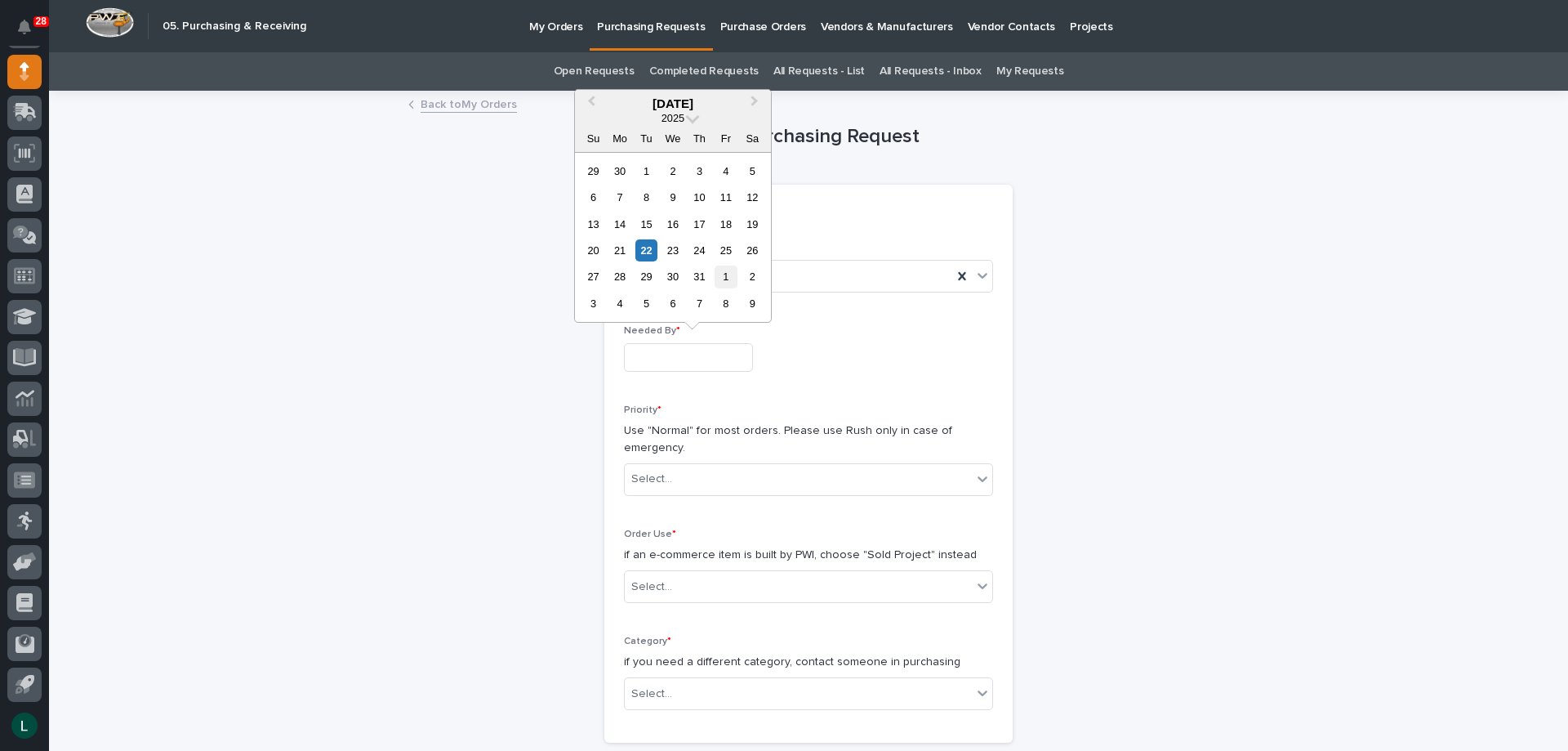 click on "1" at bounding box center (725, 276) 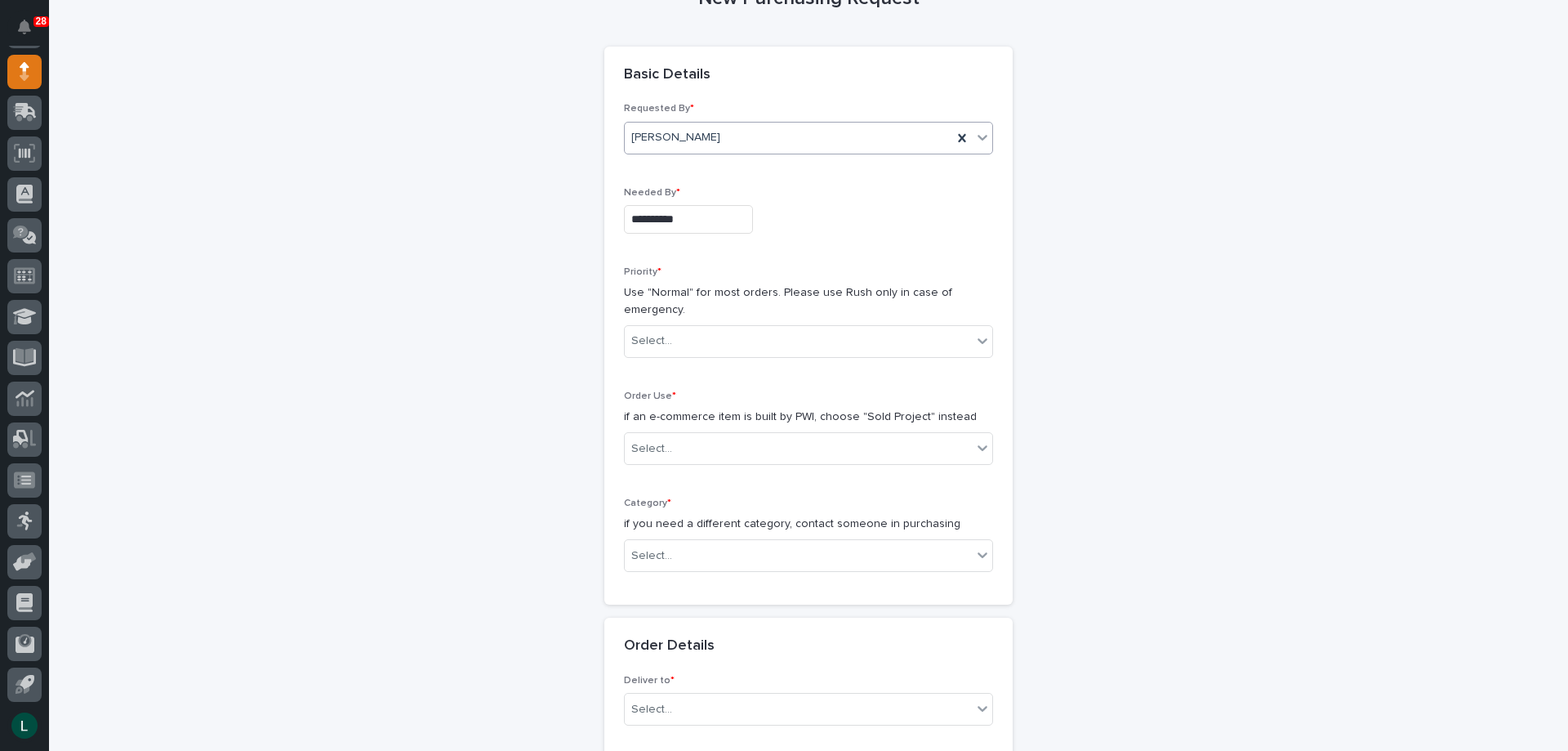 scroll, scrollTop: 163, scrollLeft: 0, axis: vertical 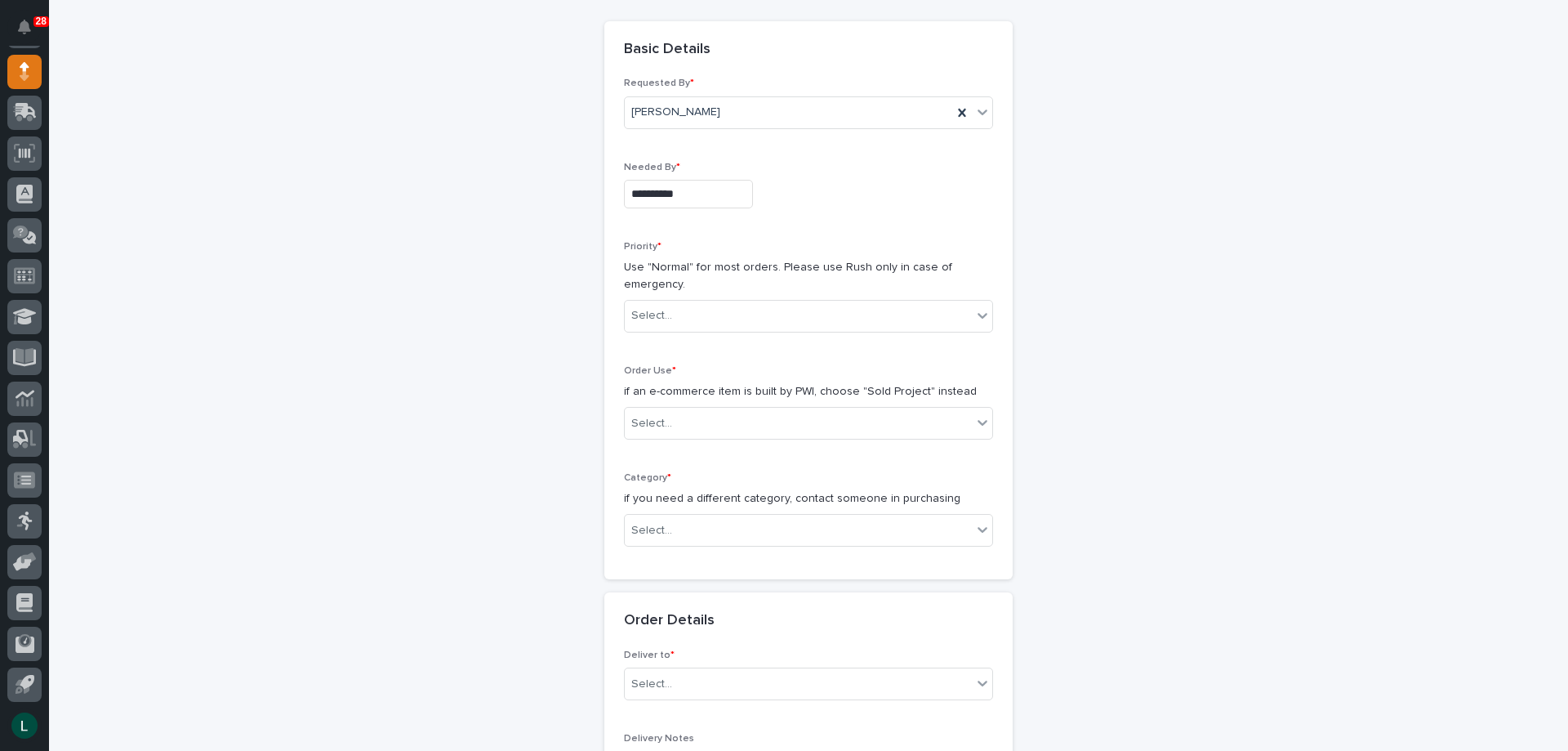 click on "Priority * Use "Normal" for most orders.
Please use Rush only in case of emergency. Select..." at bounding box center (808, 293) 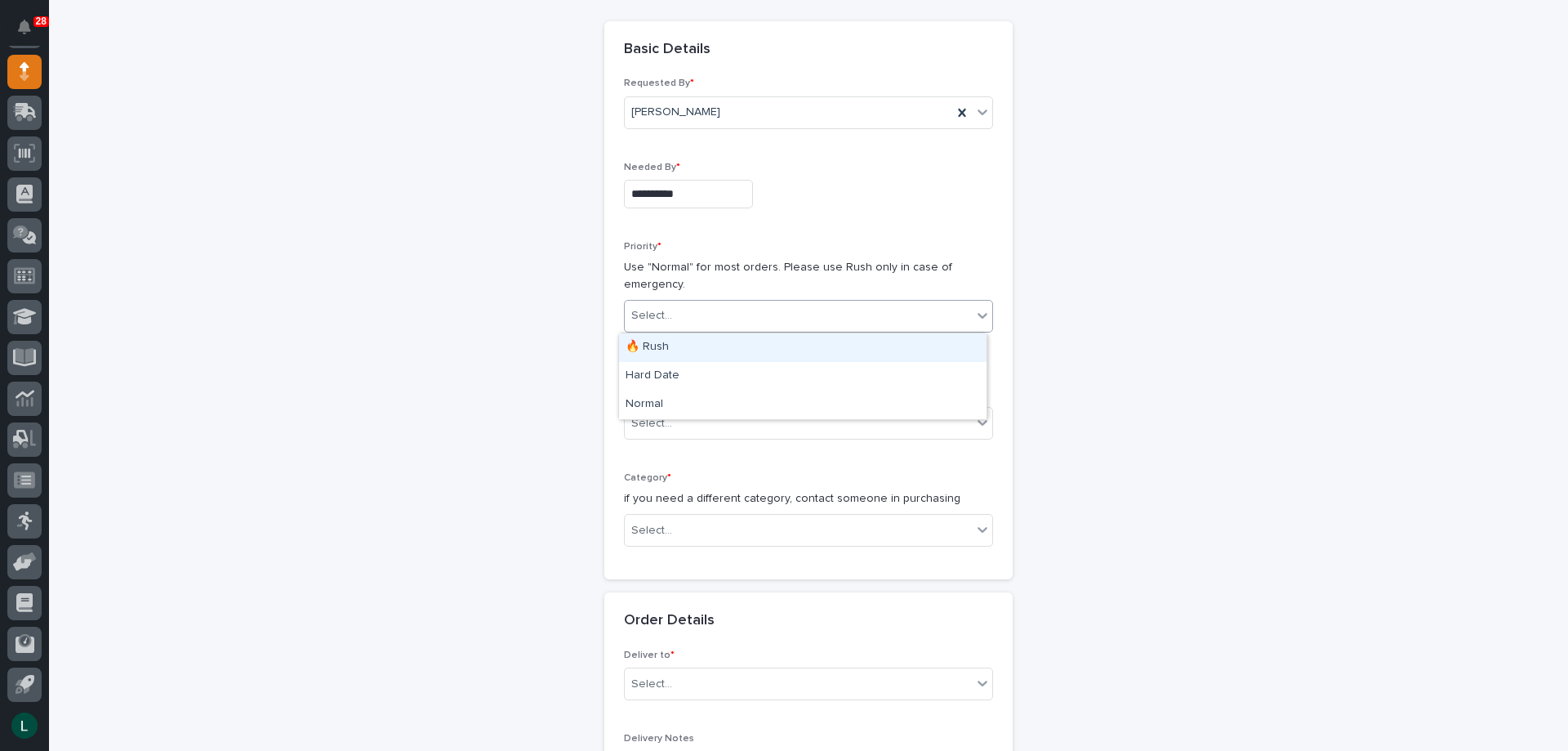 click on "Select..." at bounding box center [798, 315] 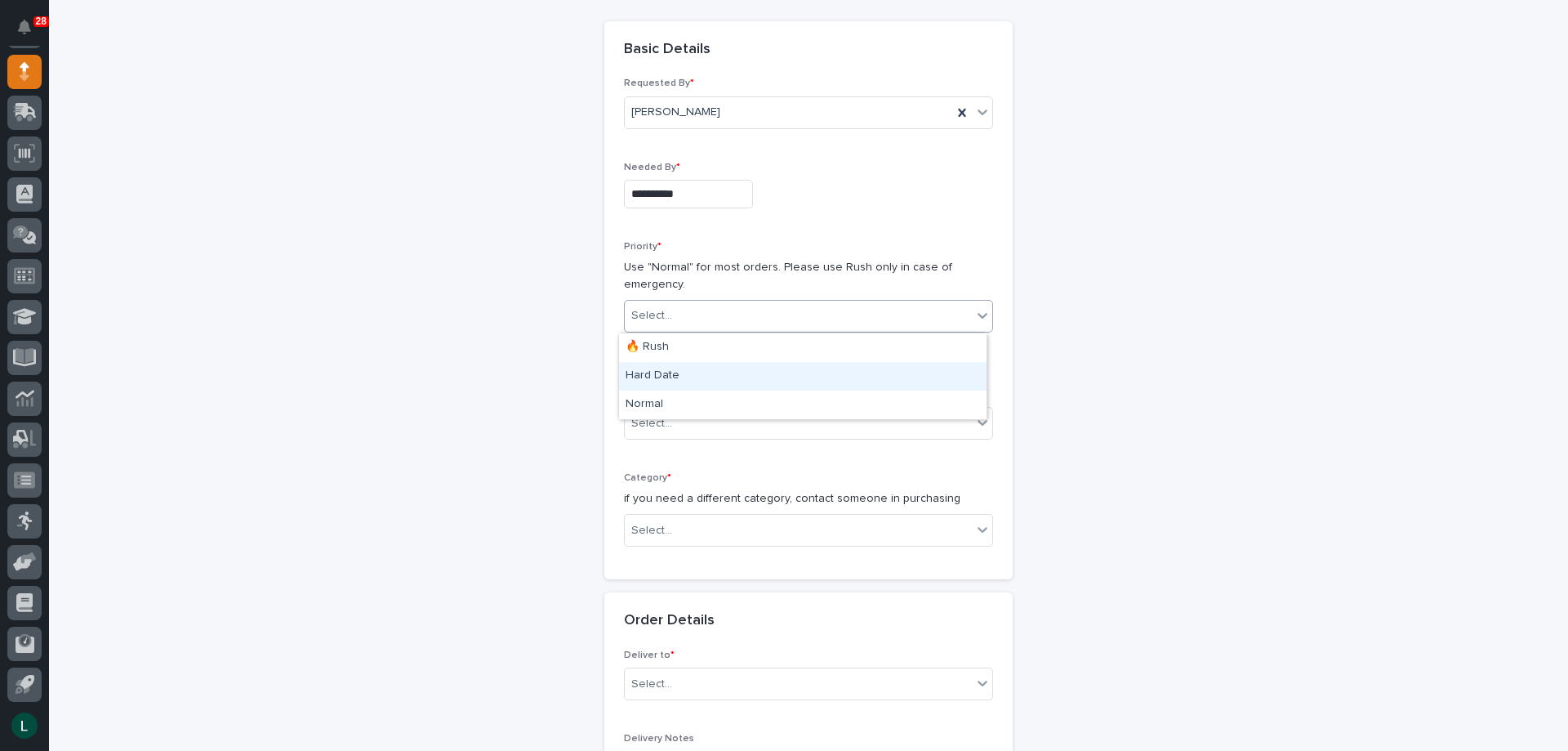 click on "Hard Date" at bounding box center (803, 376) 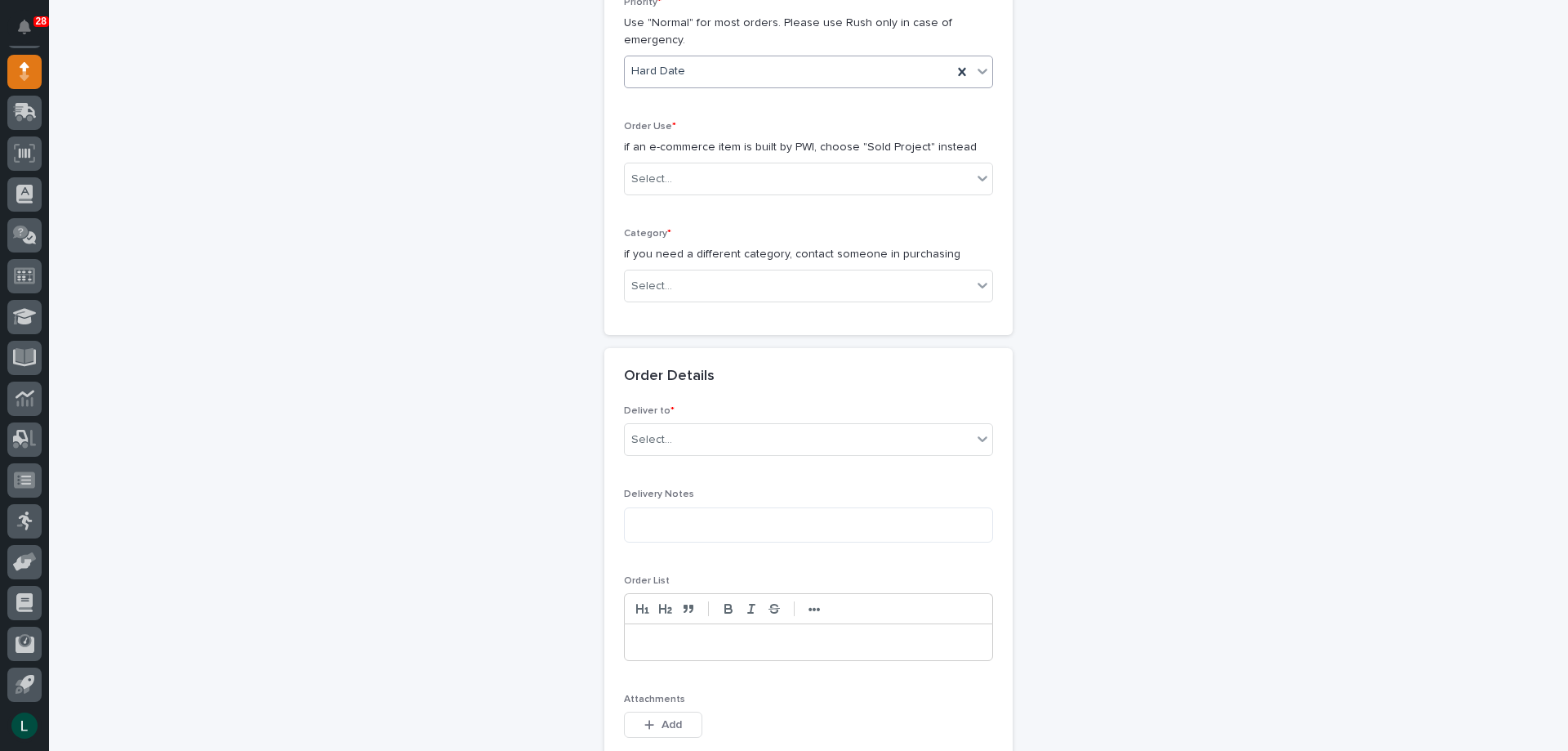 scroll, scrollTop: 490, scrollLeft: 0, axis: vertical 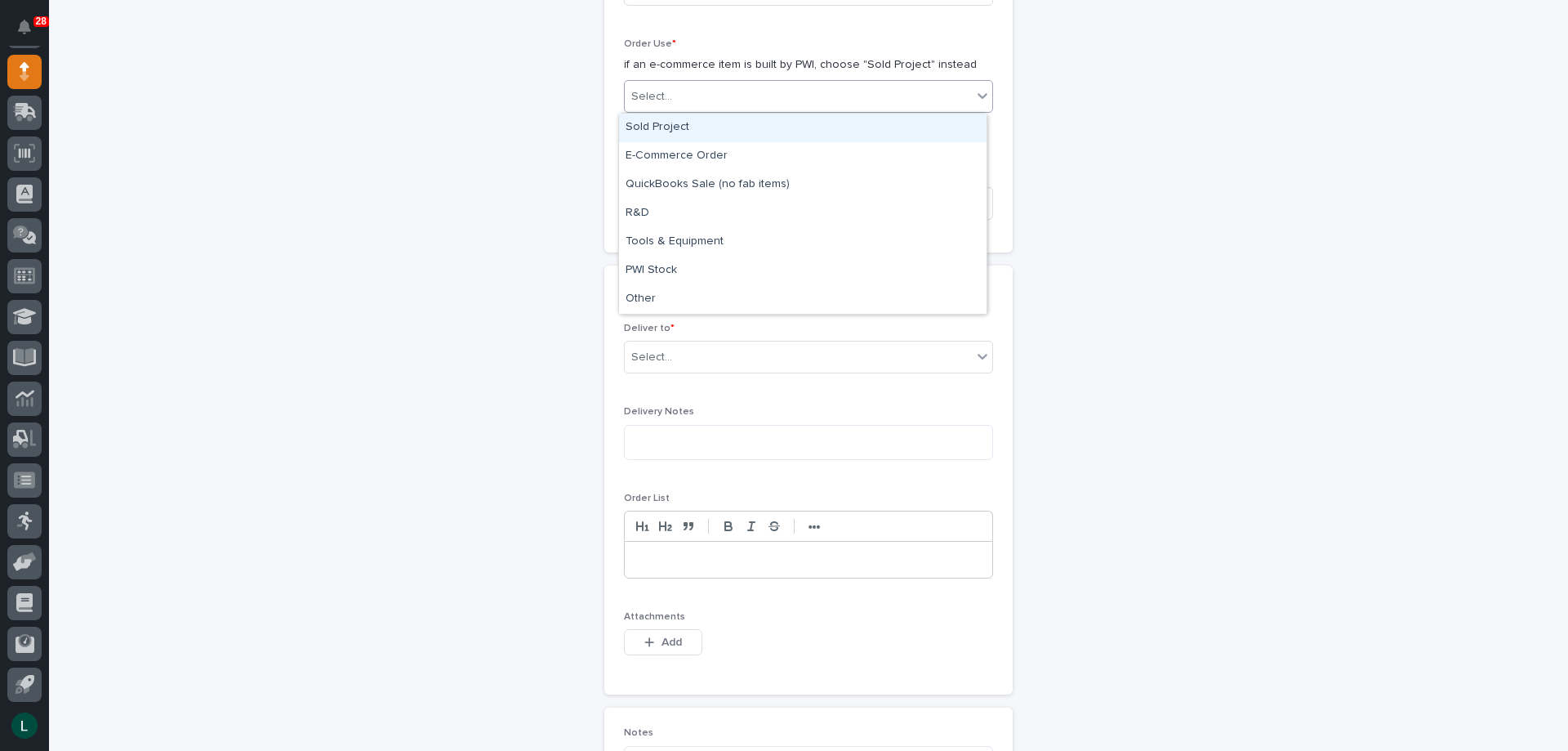 click on "Select..." at bounding box center (798, 96) 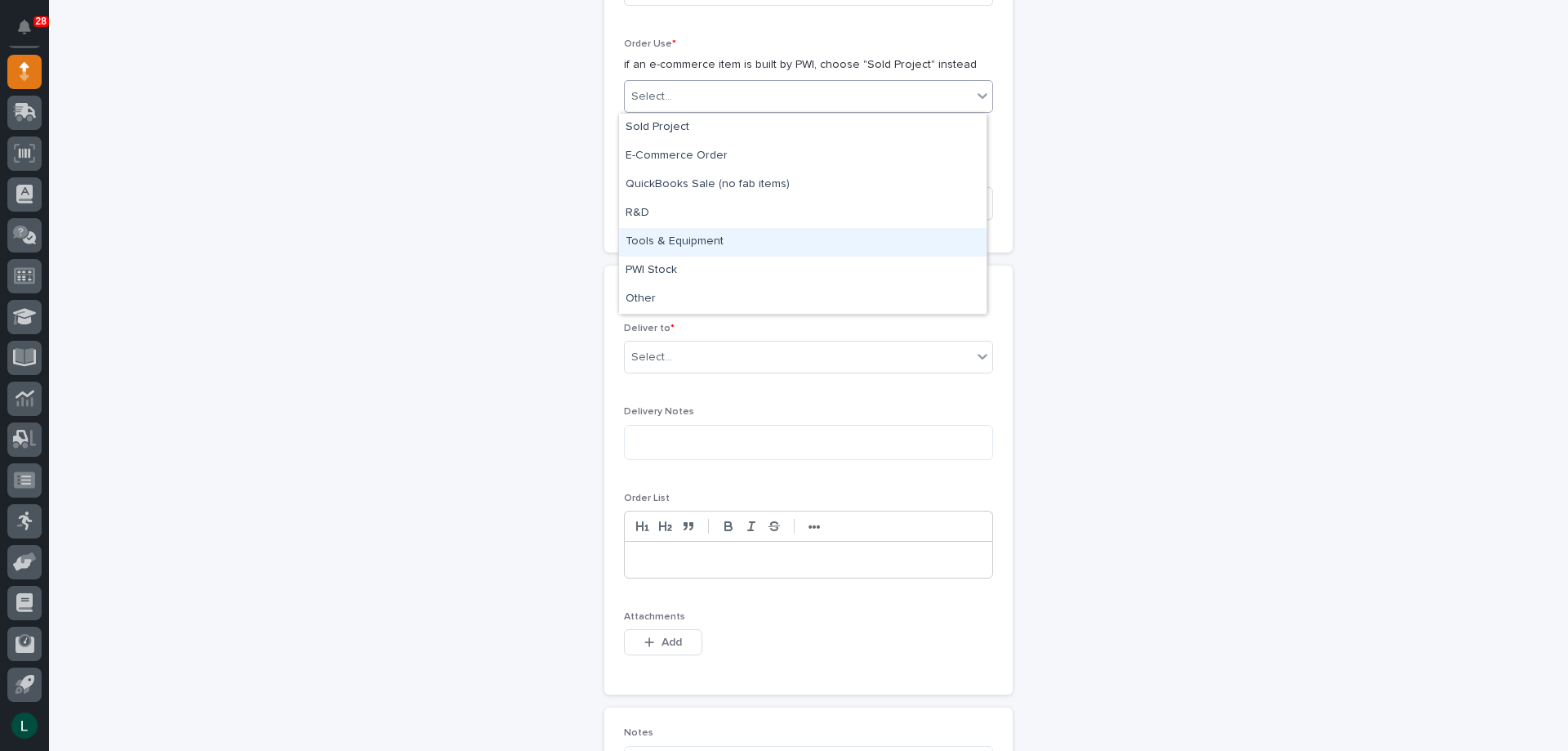 click on "Tools & Equipment" at bounding box center (803, 242) 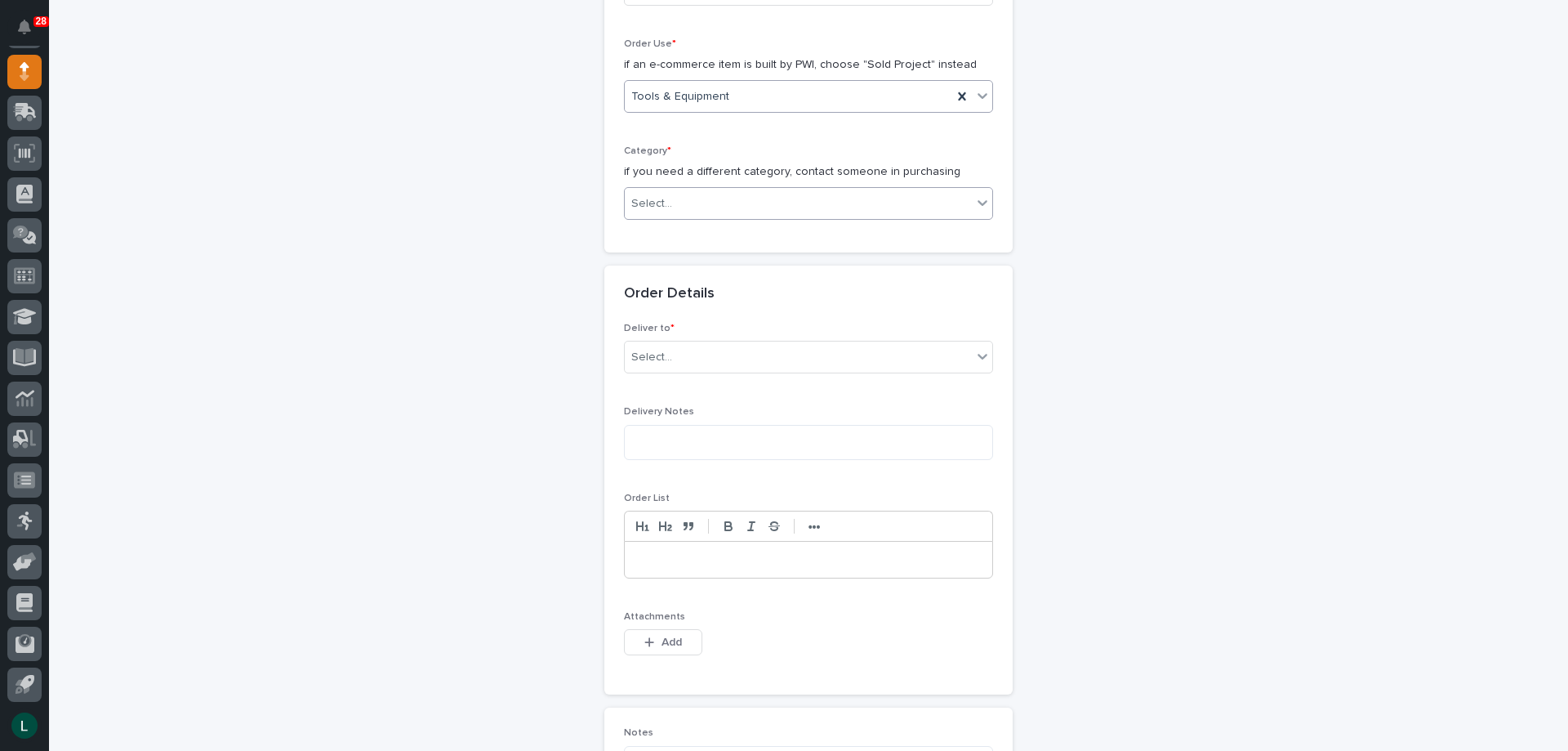 click on "Select..." at bounding box center [808, 203] 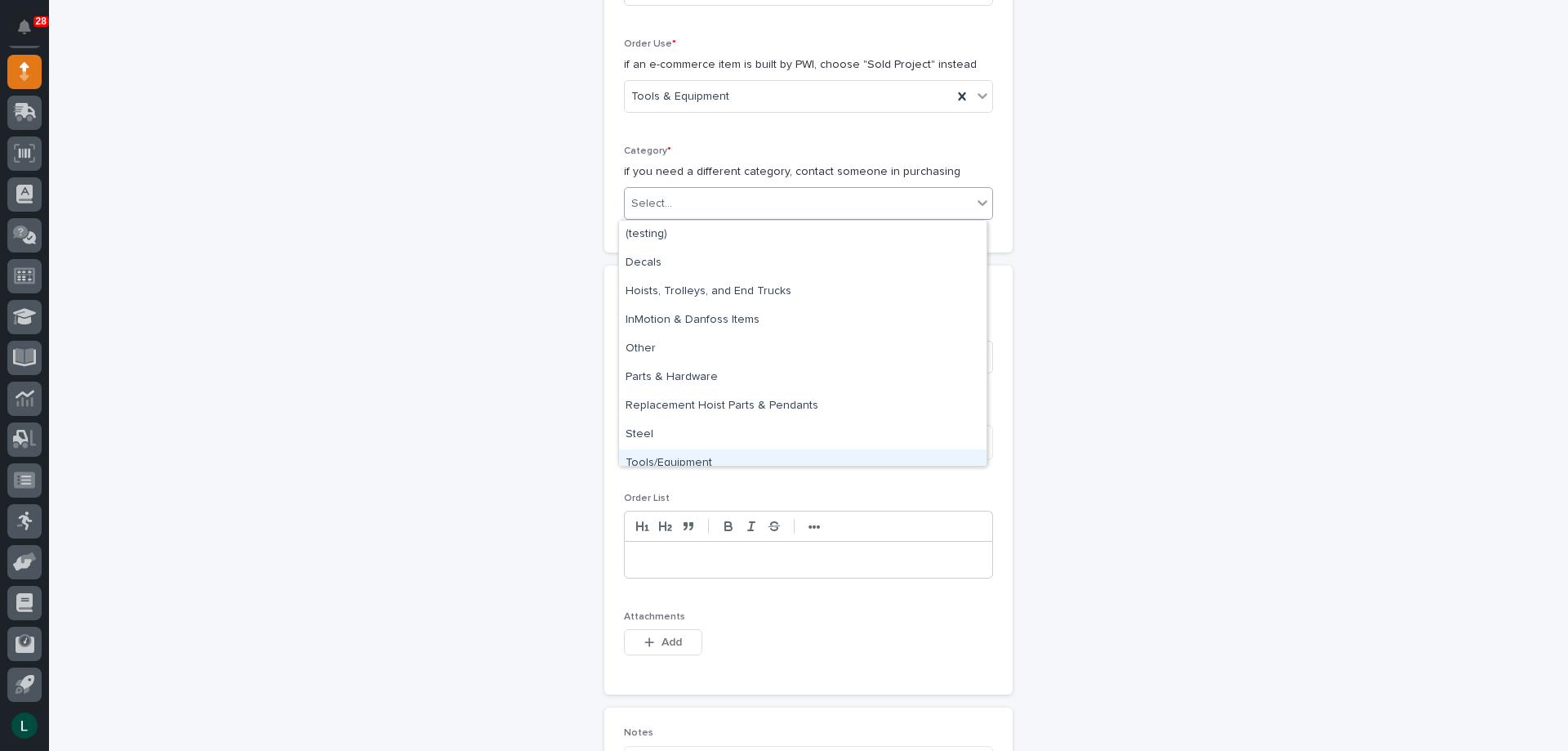 click on "Tools/Equipment" at bounding box center [803, 463] 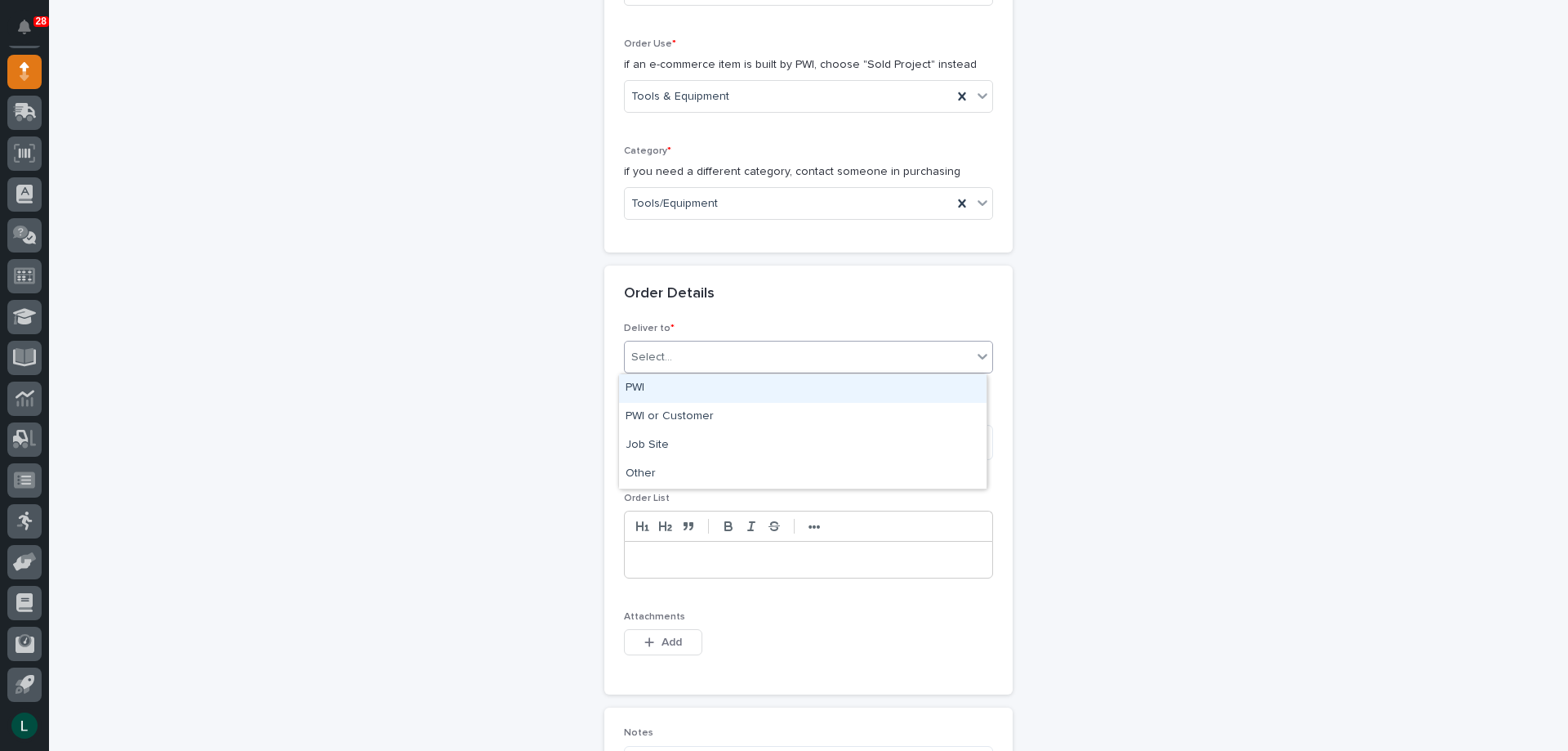 click on "Select..." at bounding box center [808, 357] 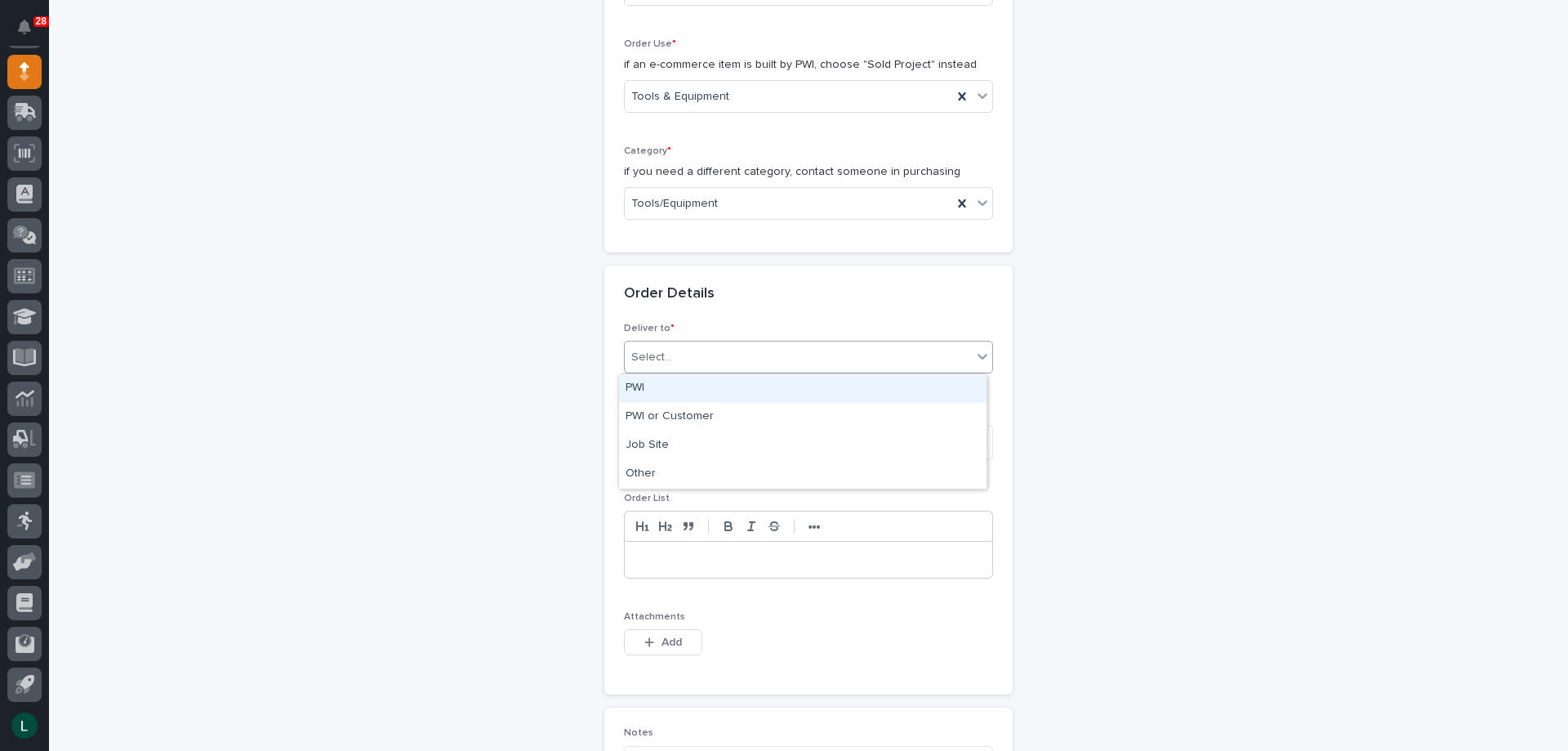click on "PWI" at bounding box center [803, 388] 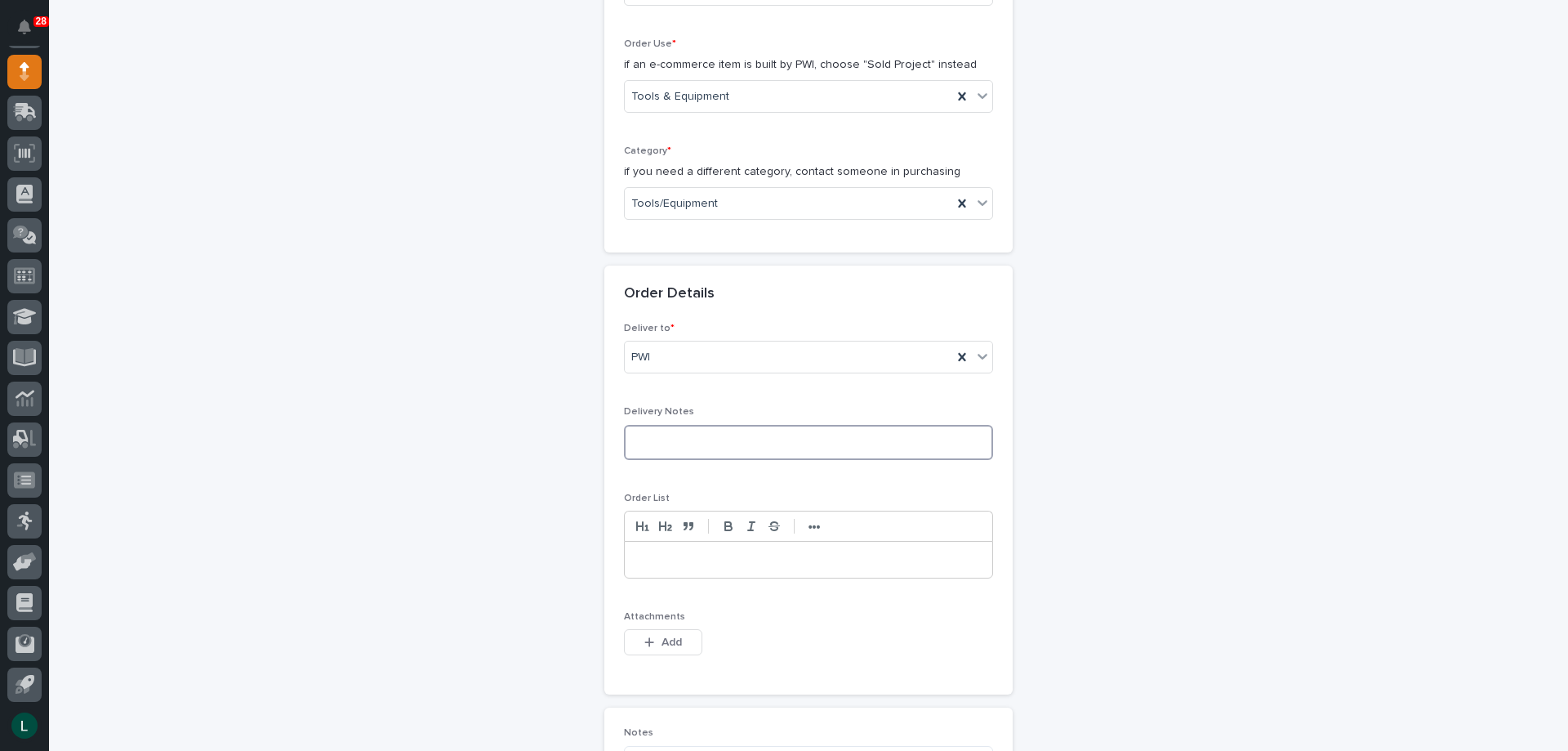 click at bounding box center [808, 442] 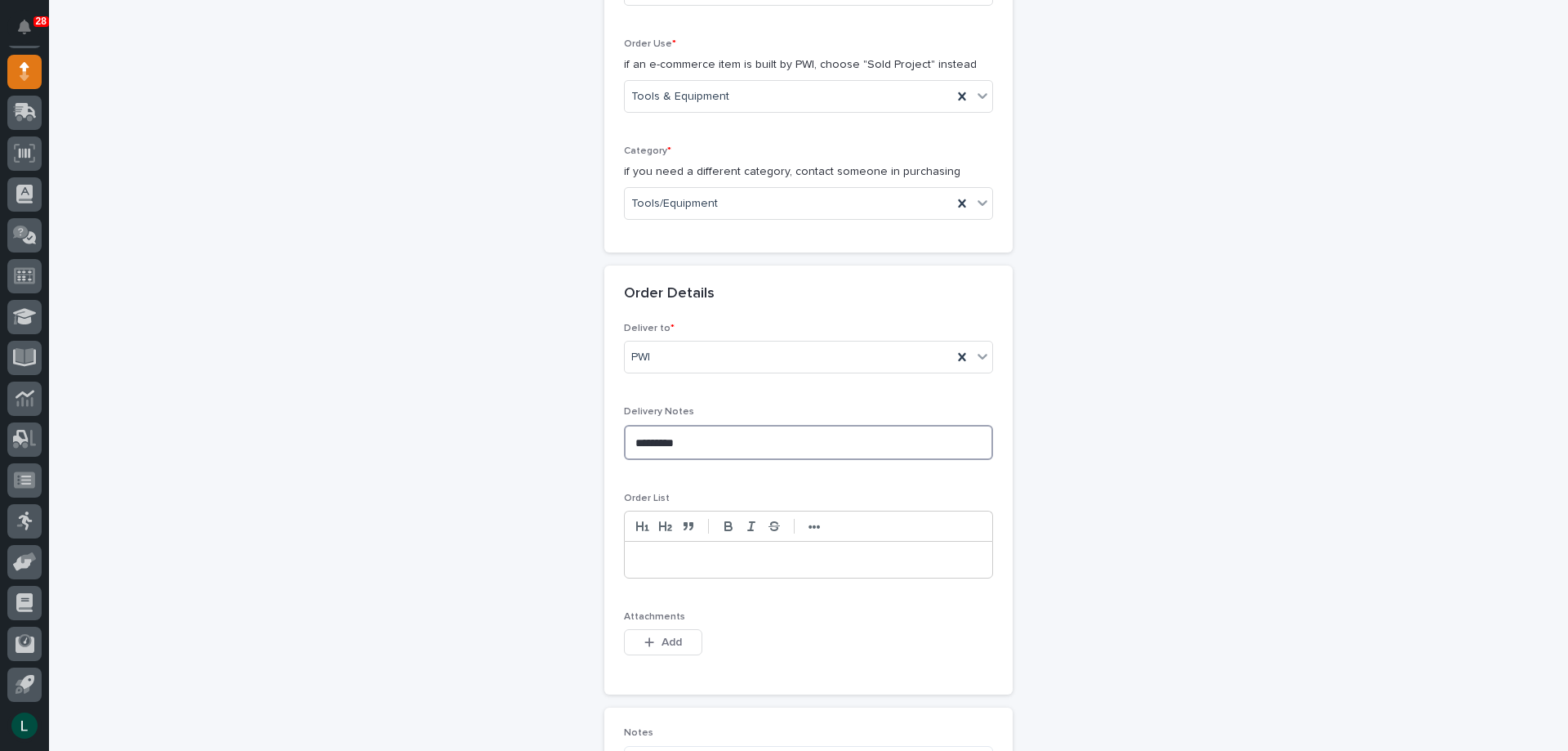 type on "*********" 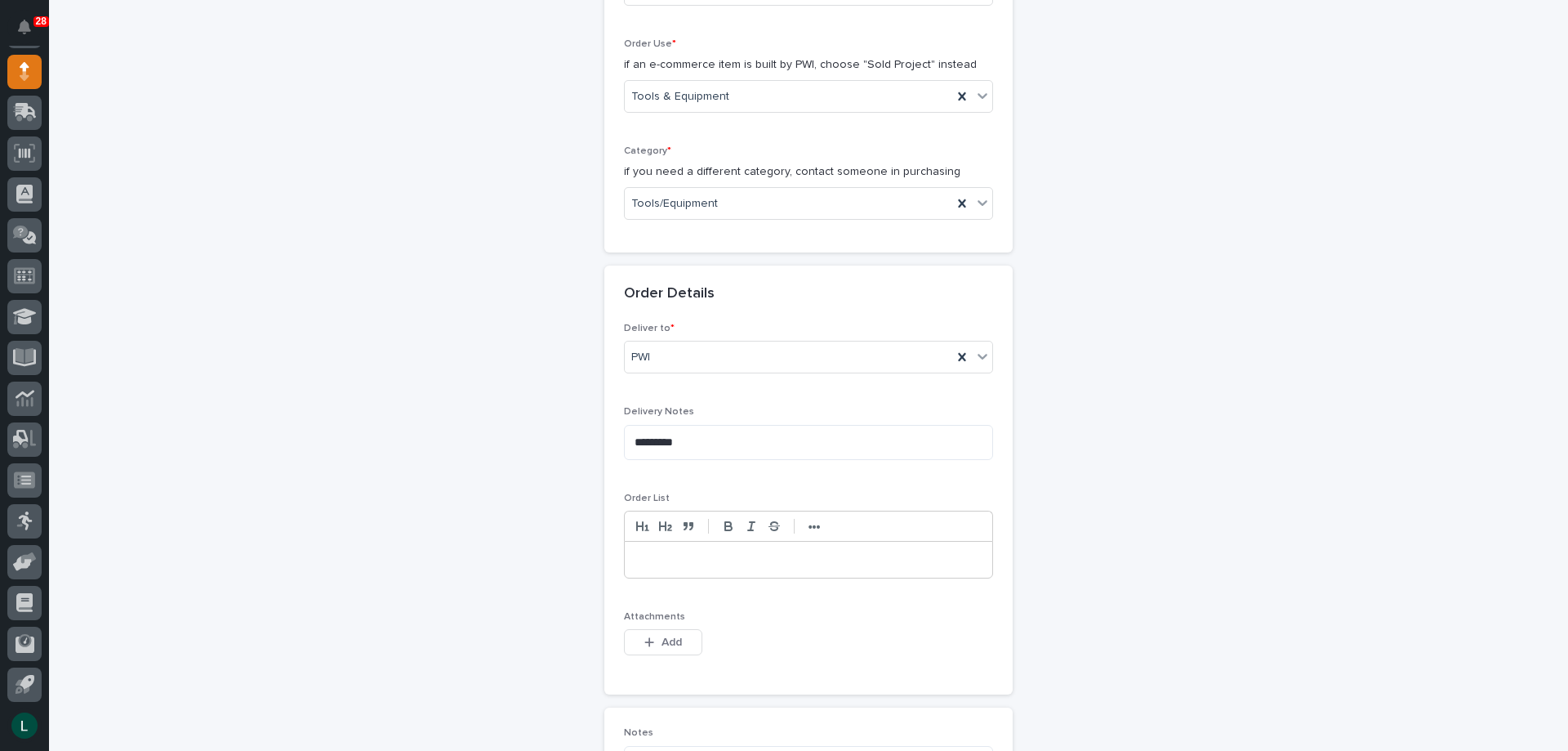 click at bounding box center (808, 560) 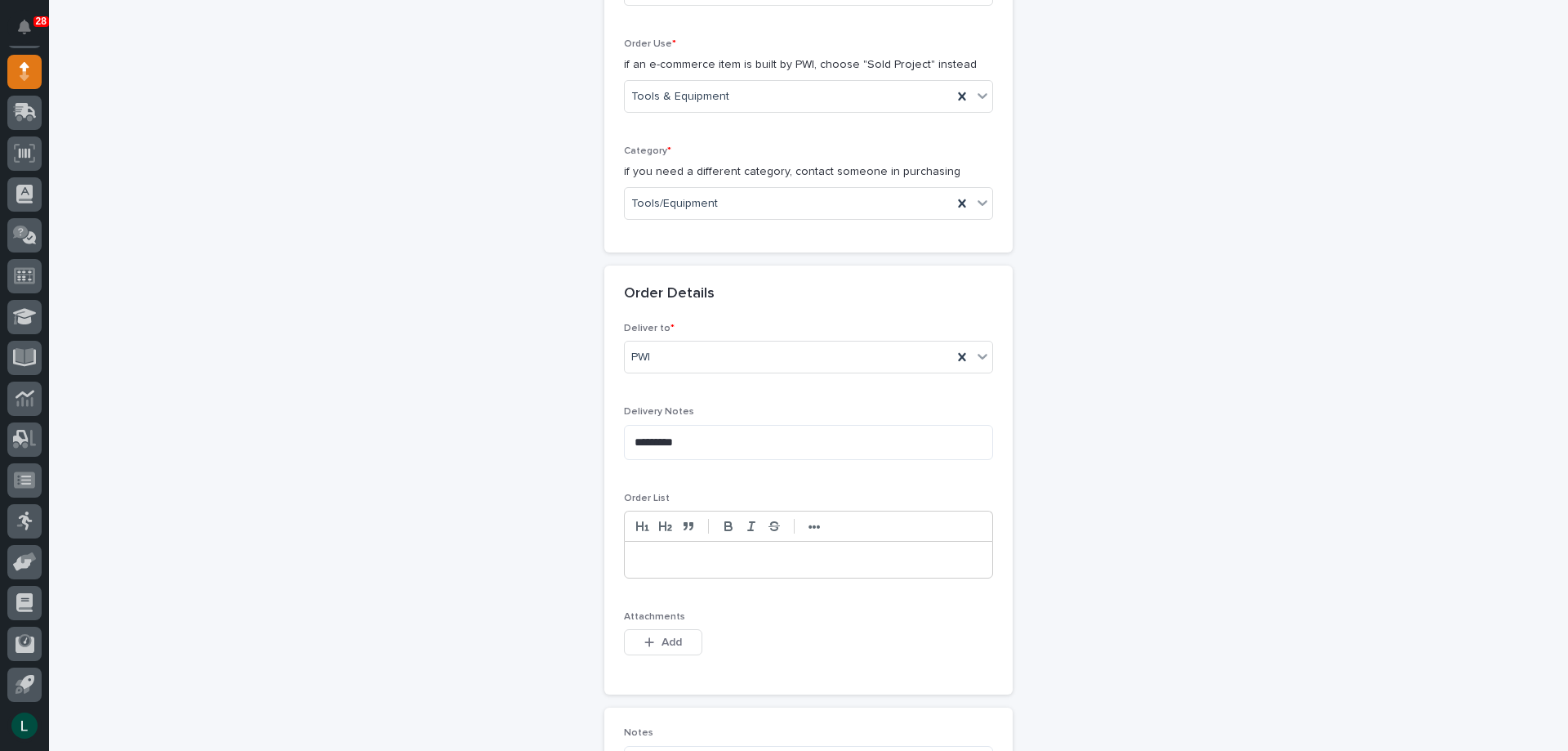 type 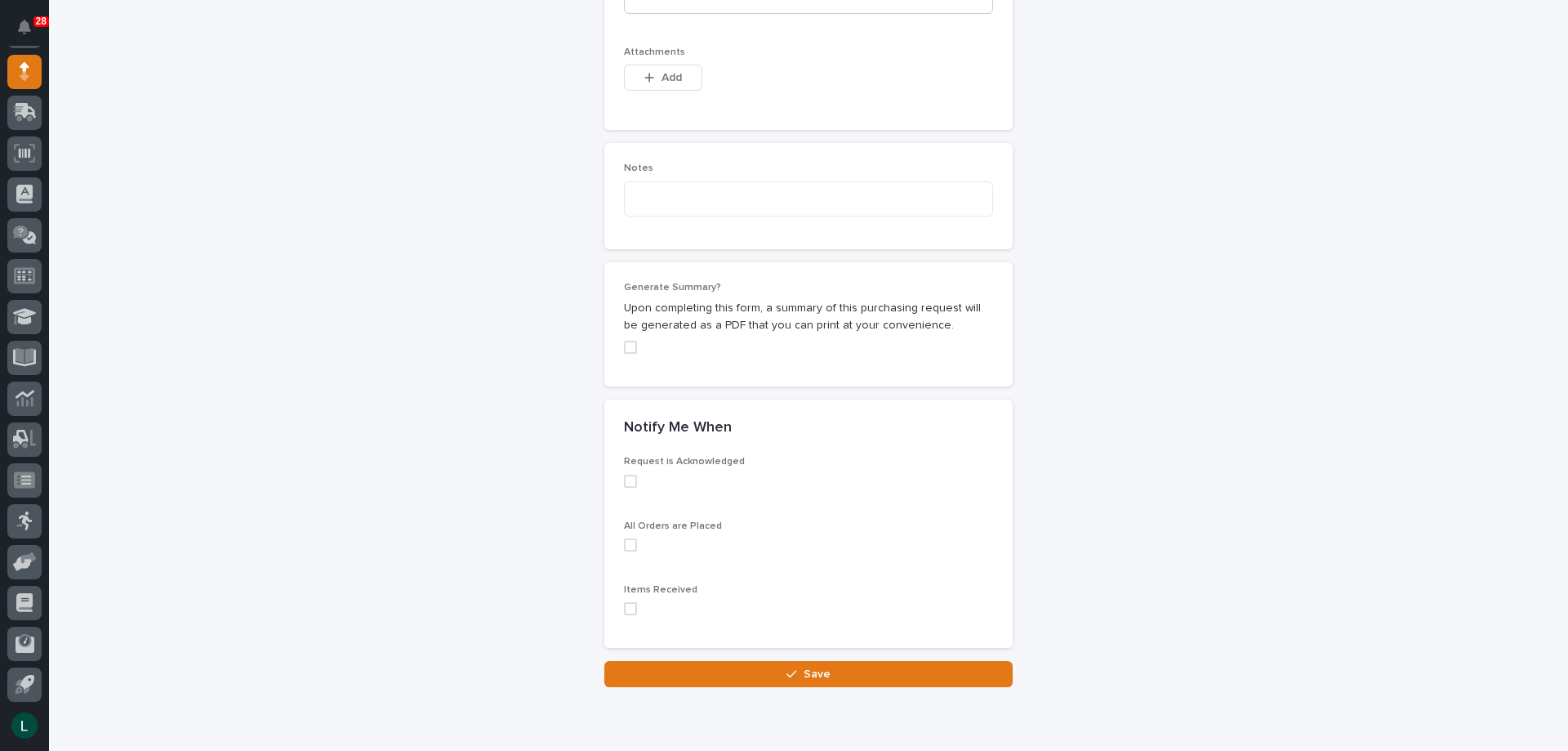 scroll, scrollTop: 1062, scrollLeft: 0, axis: vertical 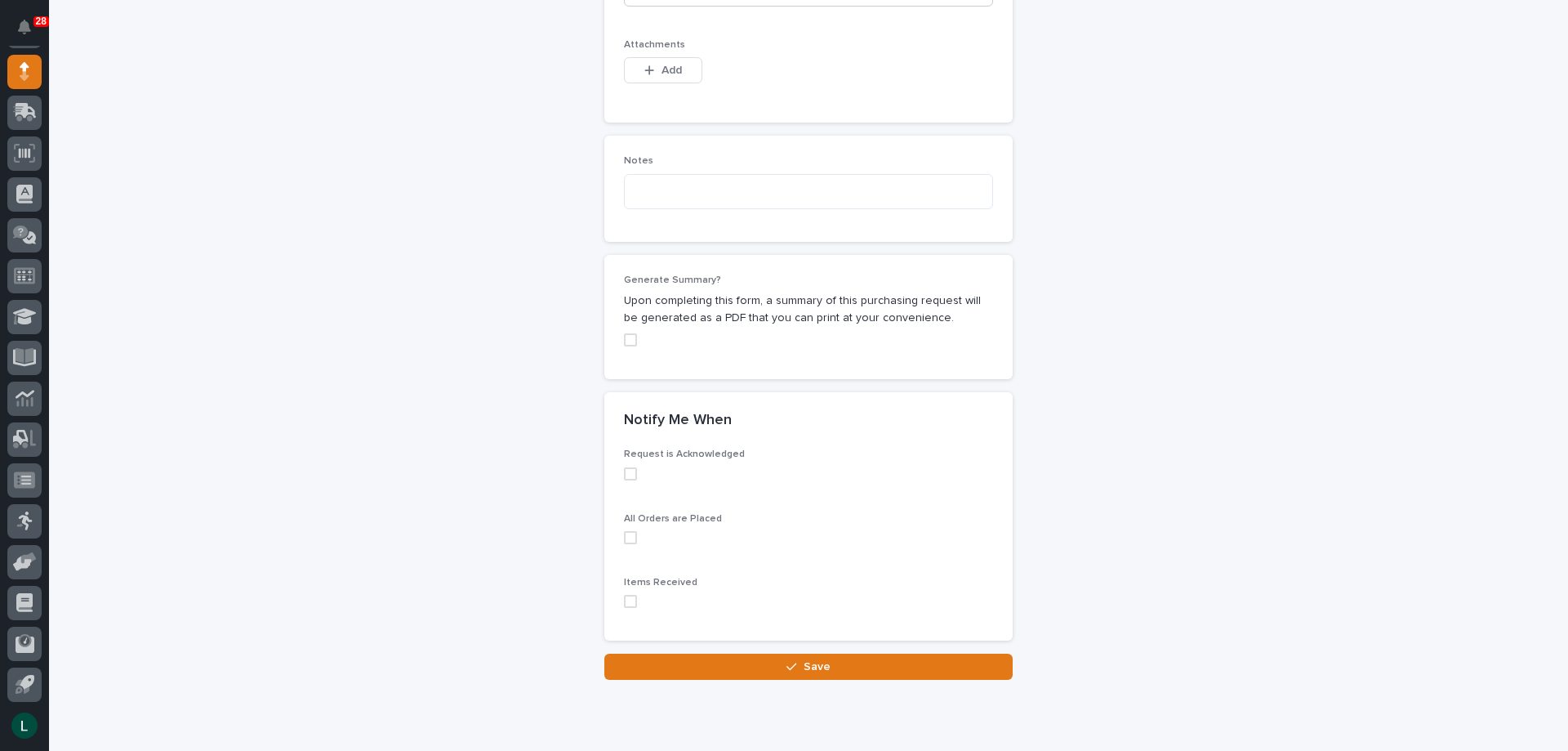 click at bounding box center [630, 474] 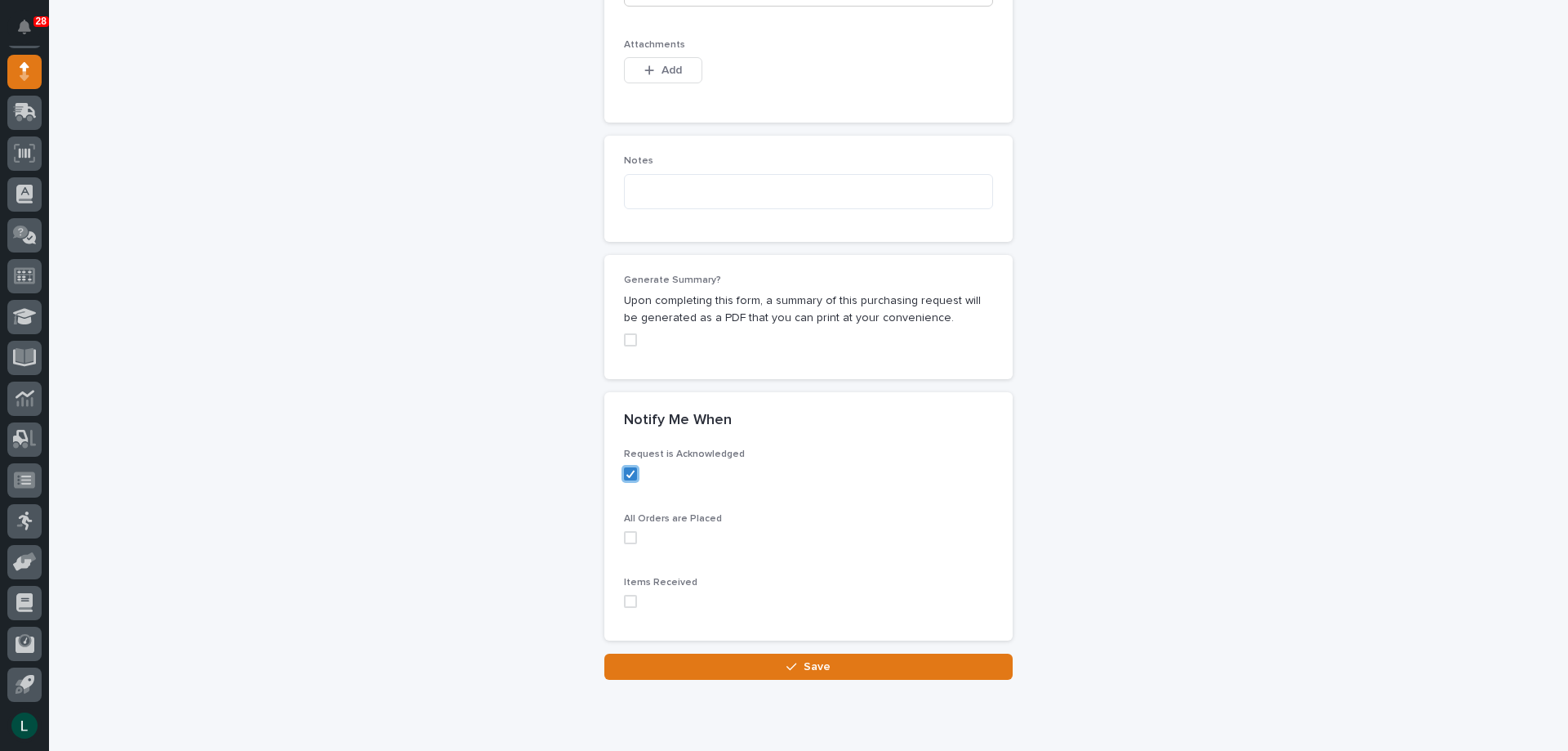 click at bounding box center (630, 538) 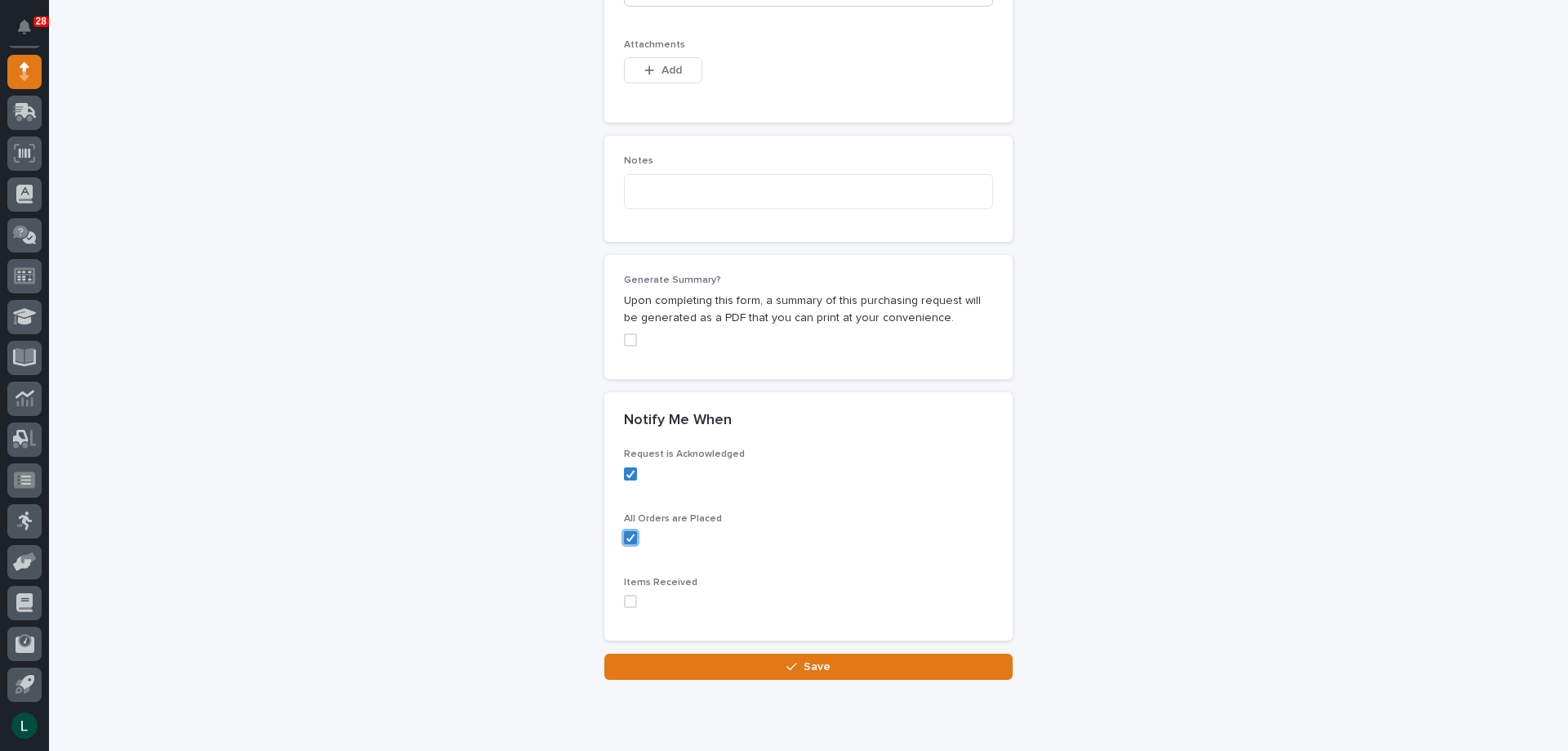 drag, startPoint x: 625, startPoint y: 599, endPoint x: 689, endPoint y: 650, distance: 81.8352 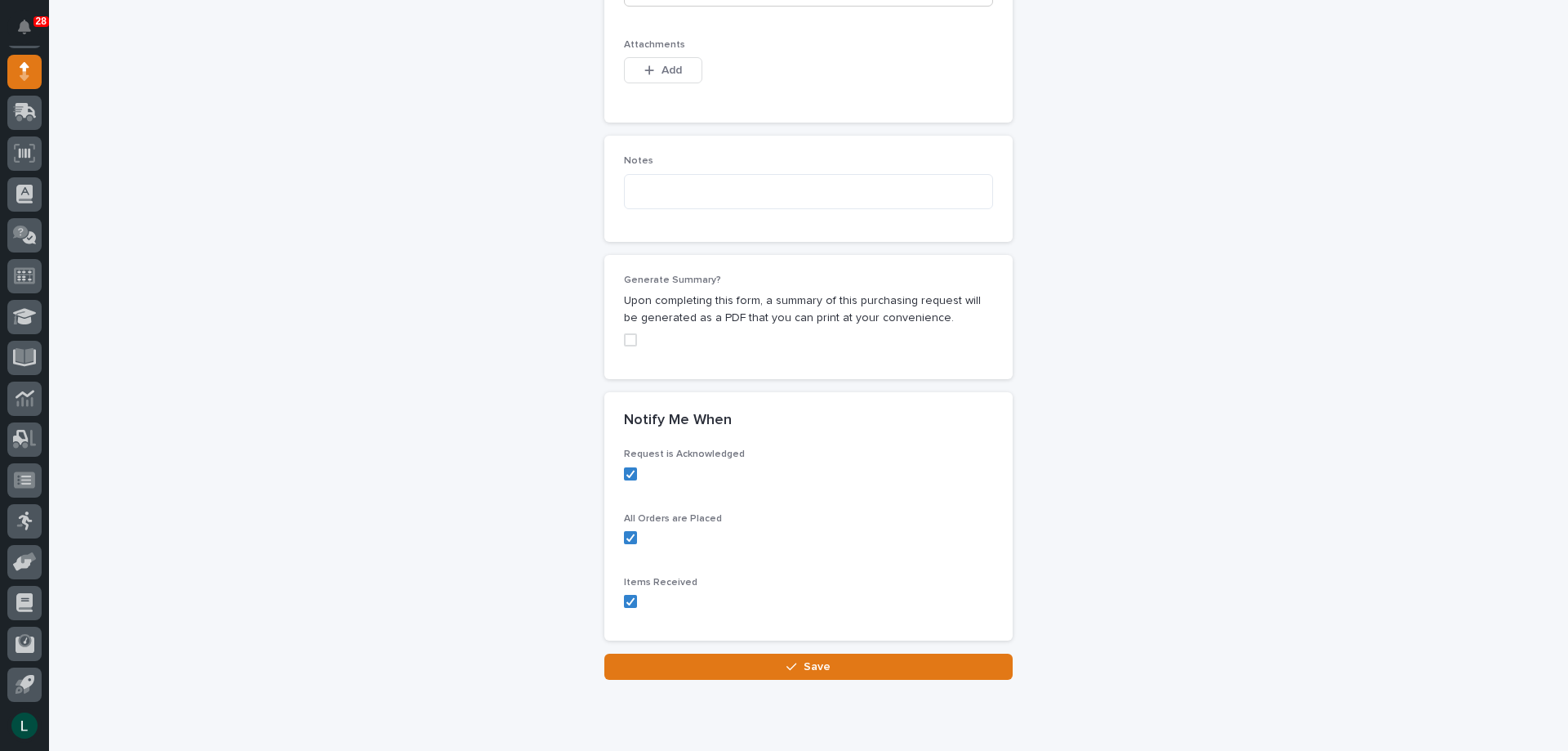click 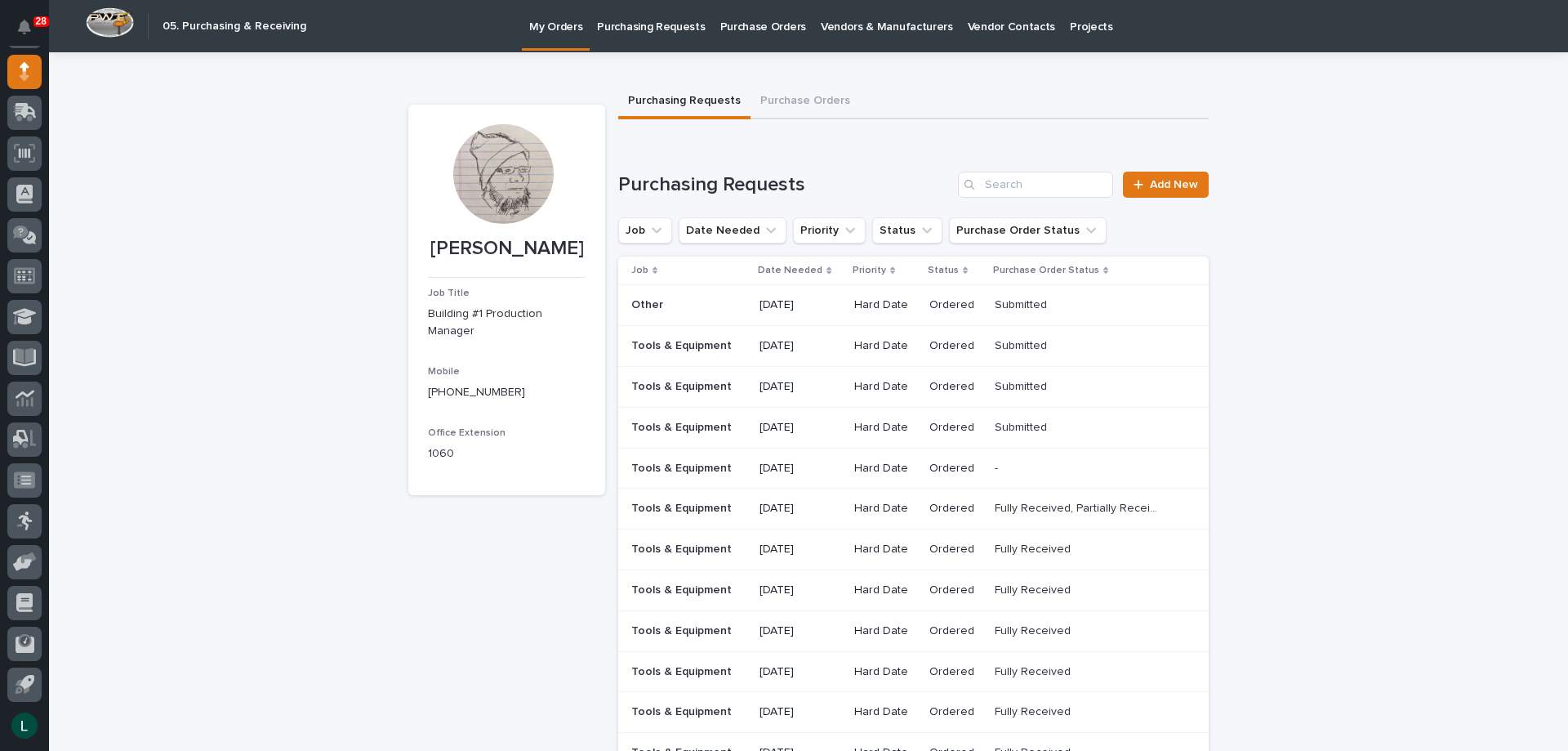 scroll, scrollTop: 0, scrollLeft: 0, axis: both 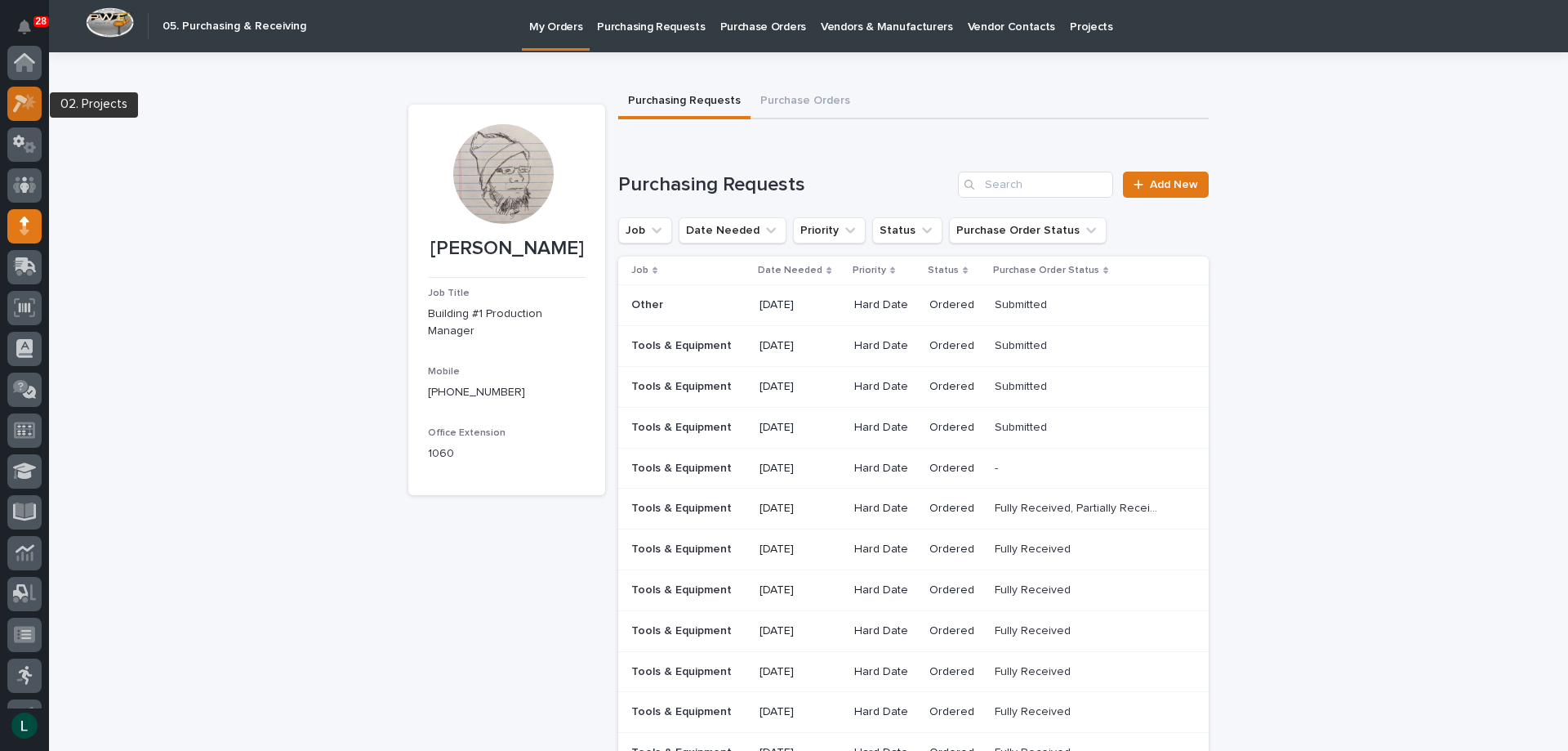 click 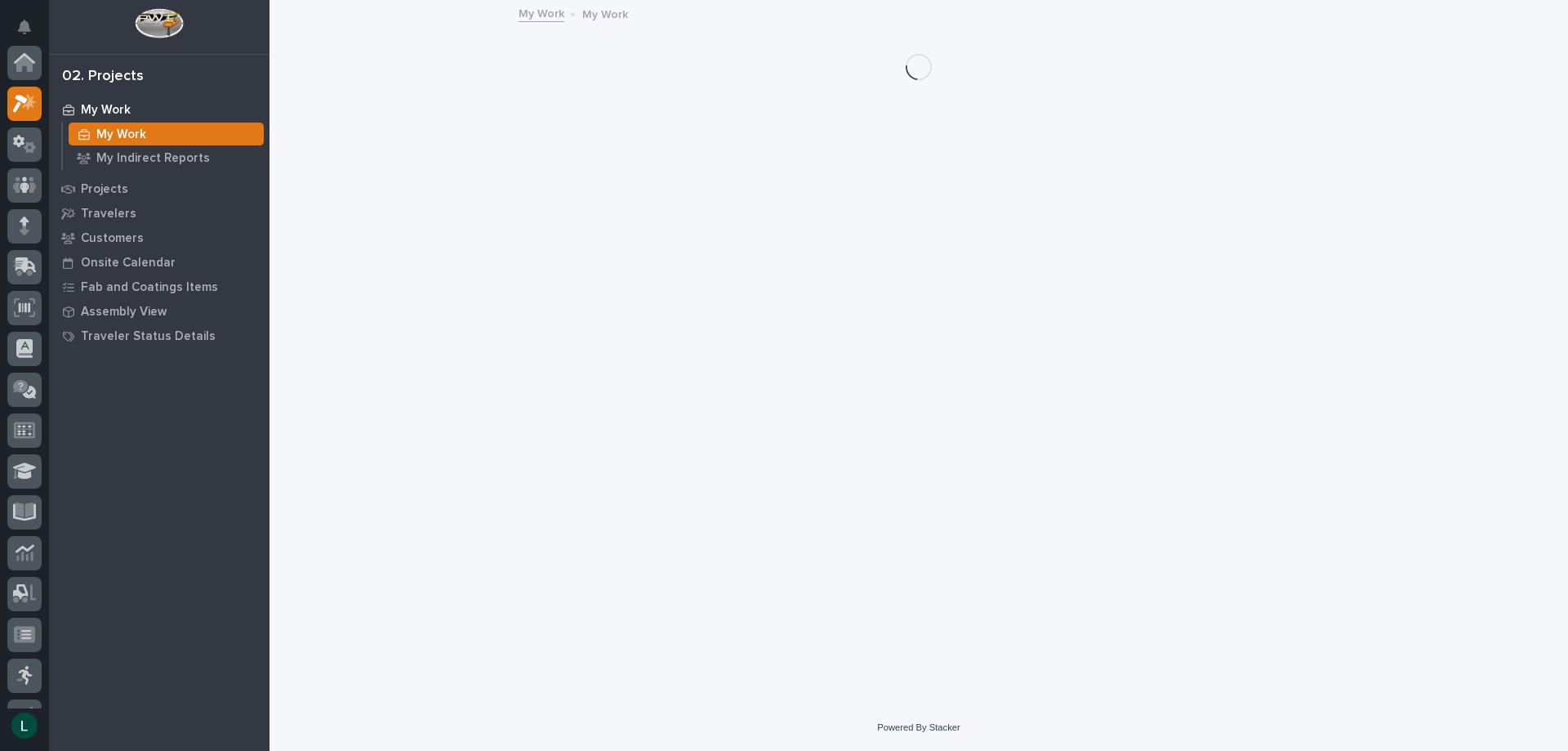 scroll, scrollTop: 41, scrollLeft: 0, axis: vertical 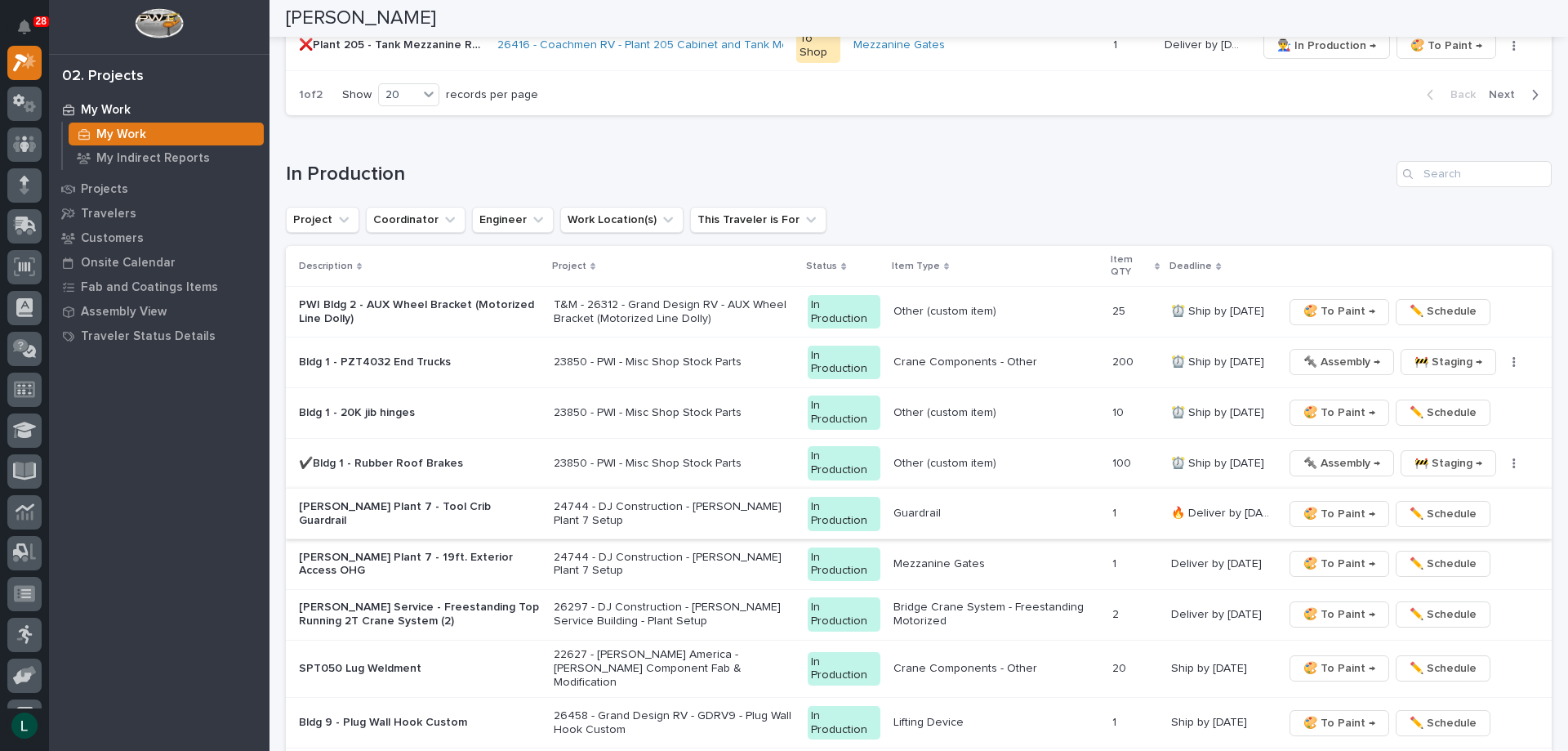 click on "🎨 To Paint →" at bounding box center [1339, 514] 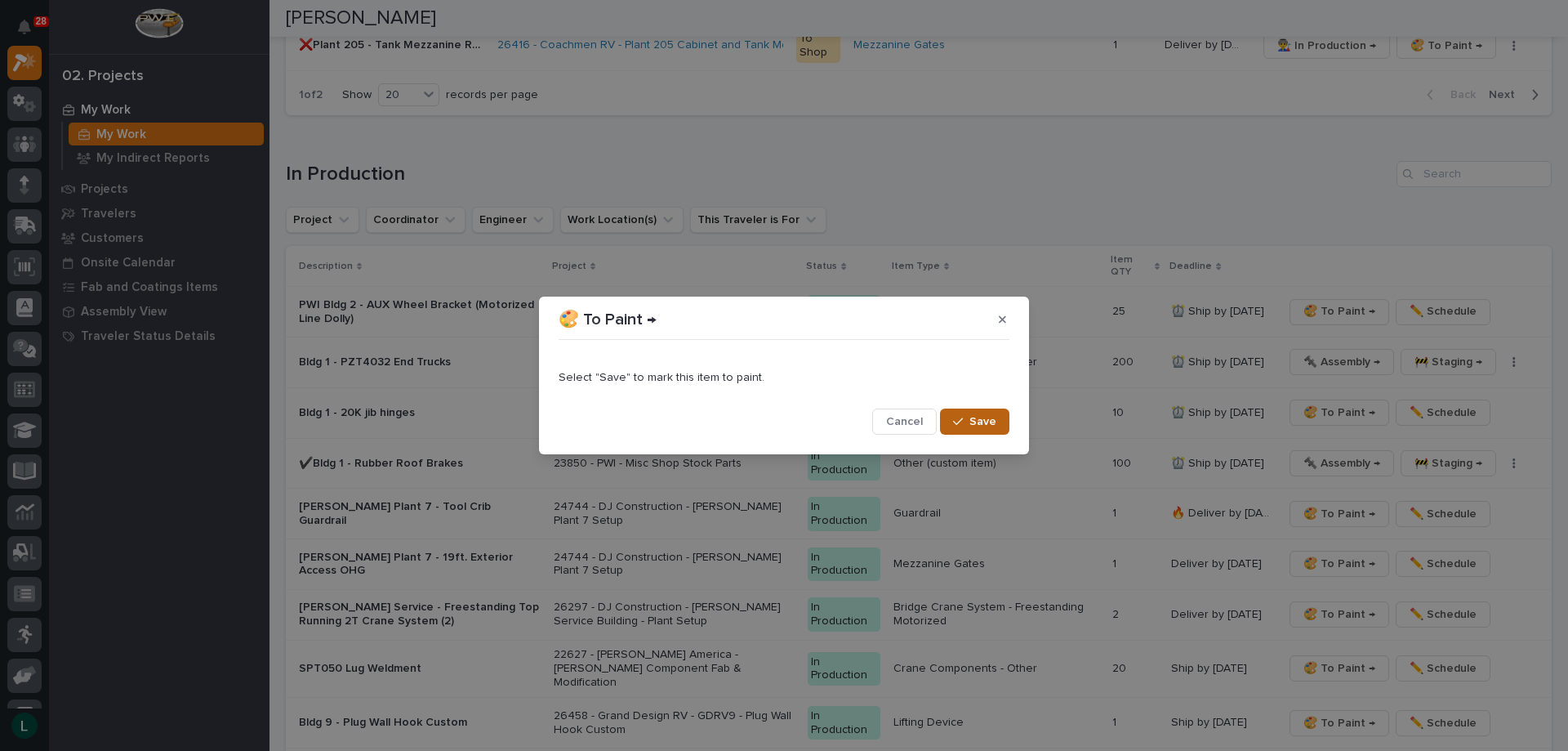 click on "Save" at bounding box center [982, 422] 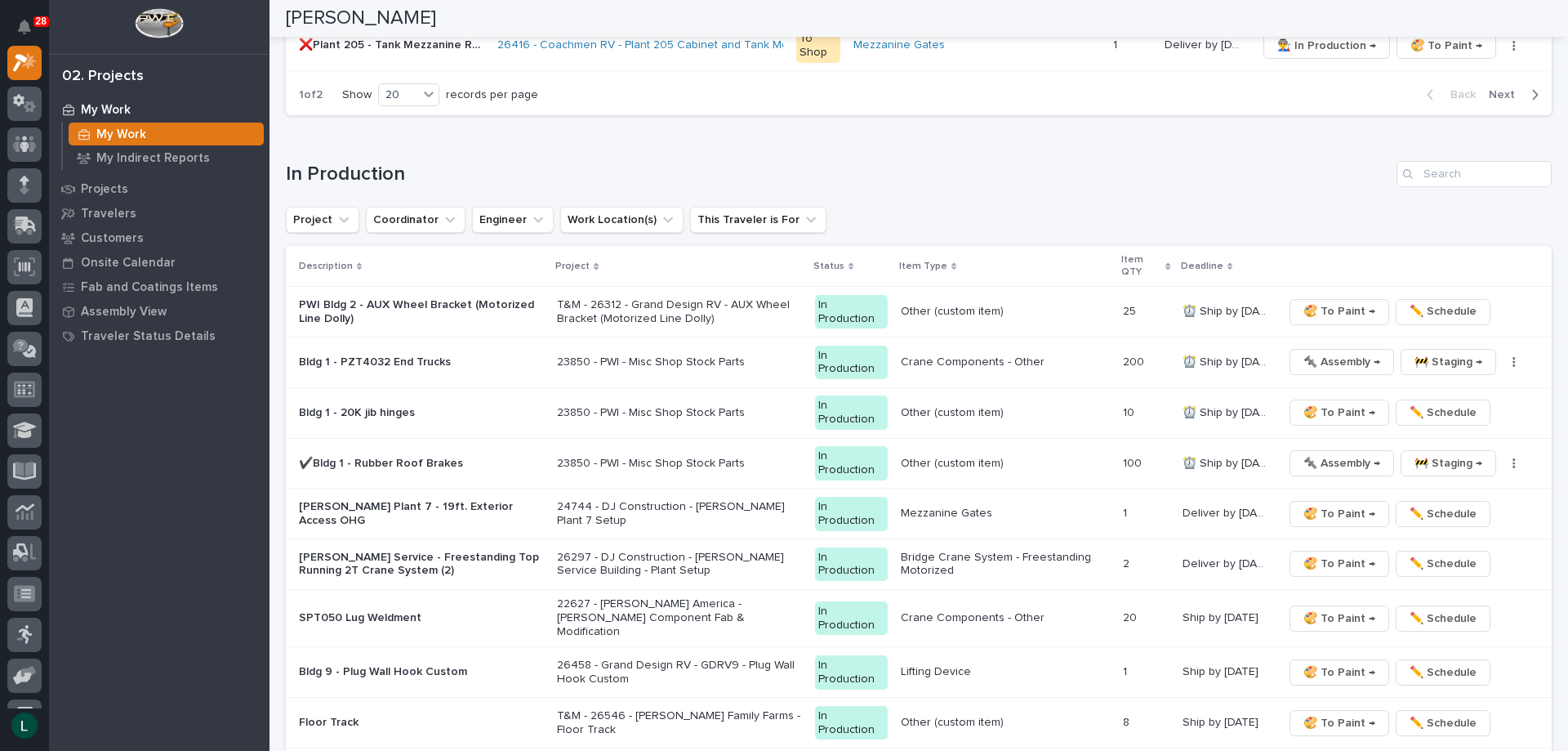 scroll, scrollTop: 1364, scrollLeft: 0, axis: vertical 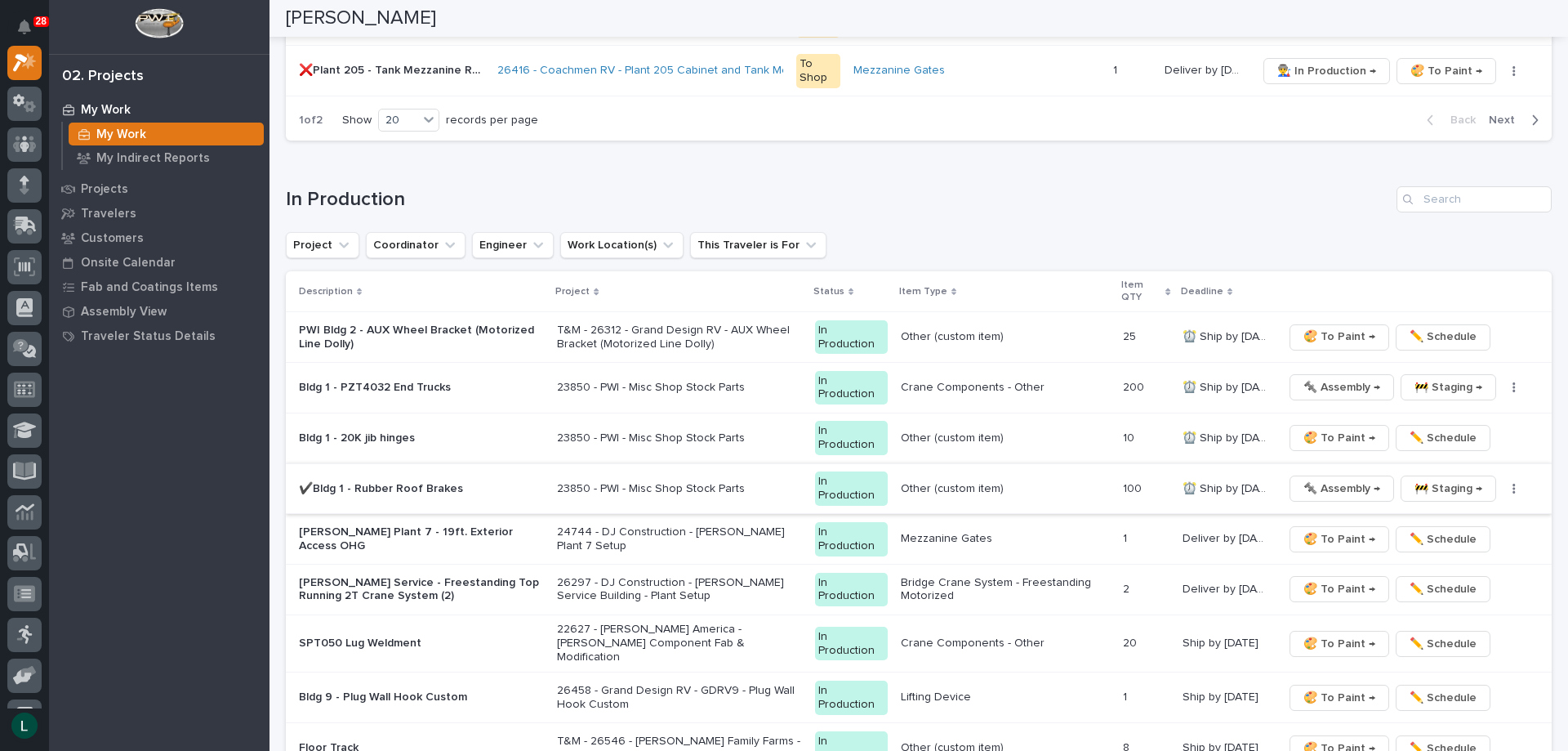 click on "🔩 Assembly →" at bounding box center (1342, 489) 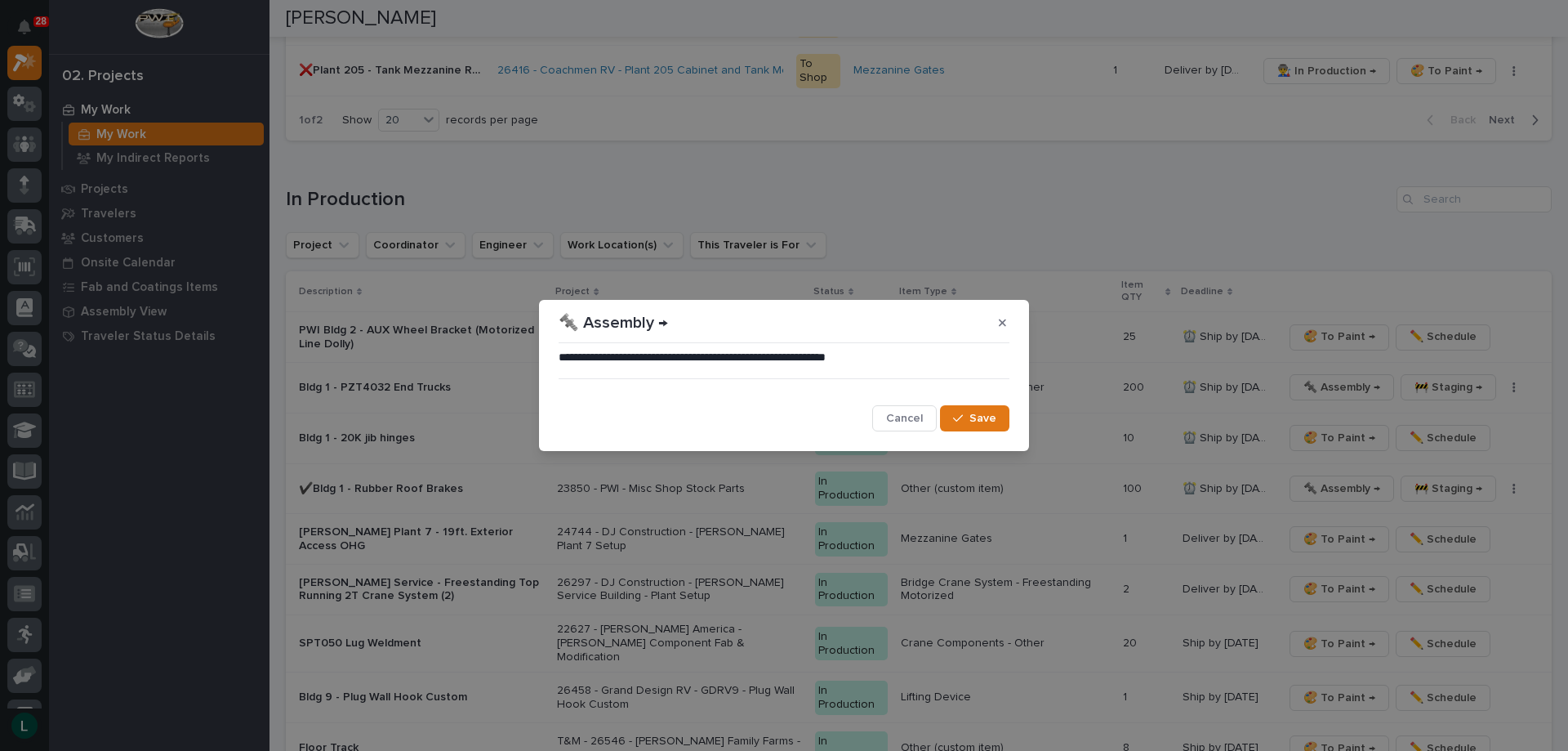 click on "Save" at bounding box center [982, 418] 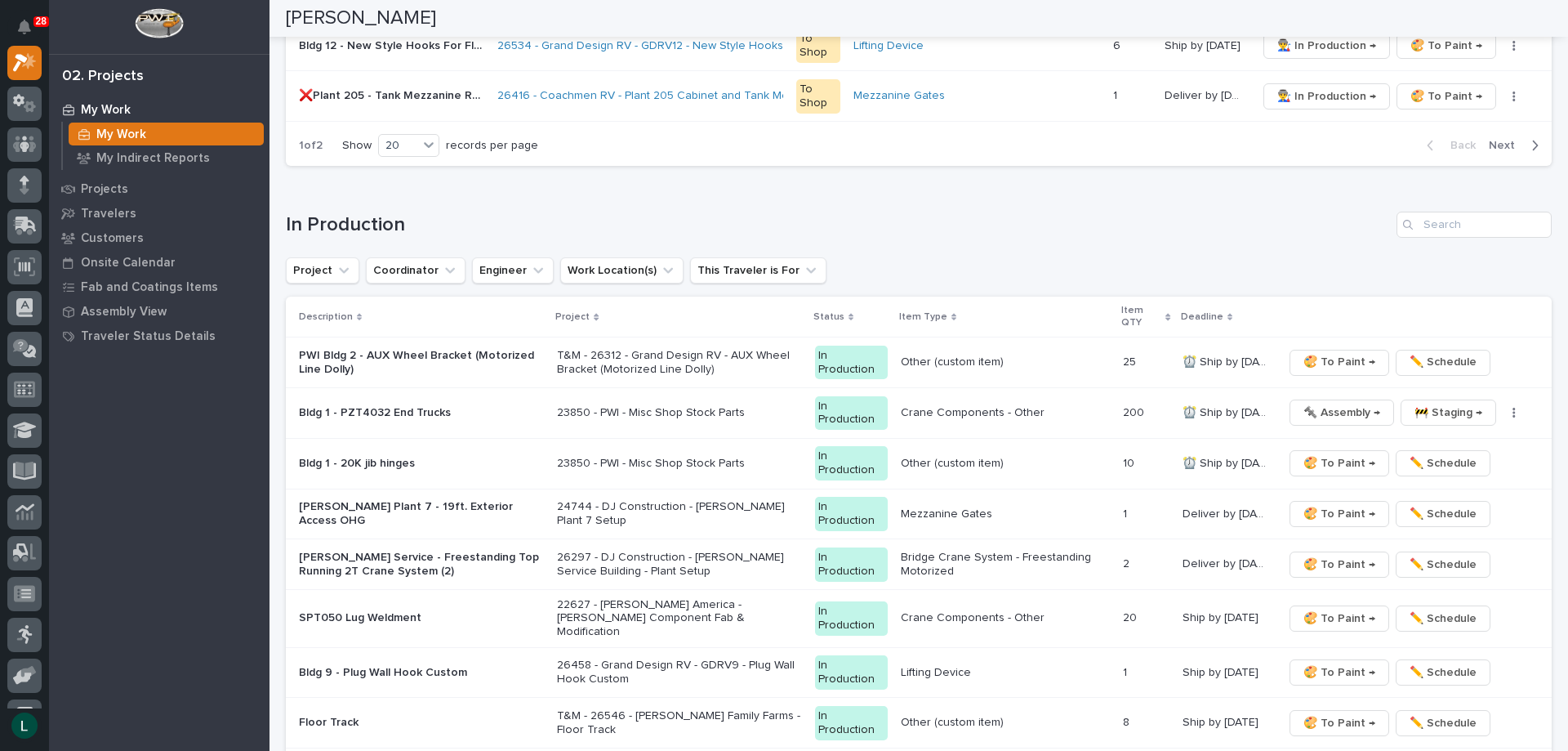 scroll, scrollTop: 1361, scrollLeft: 0, axis: vertical 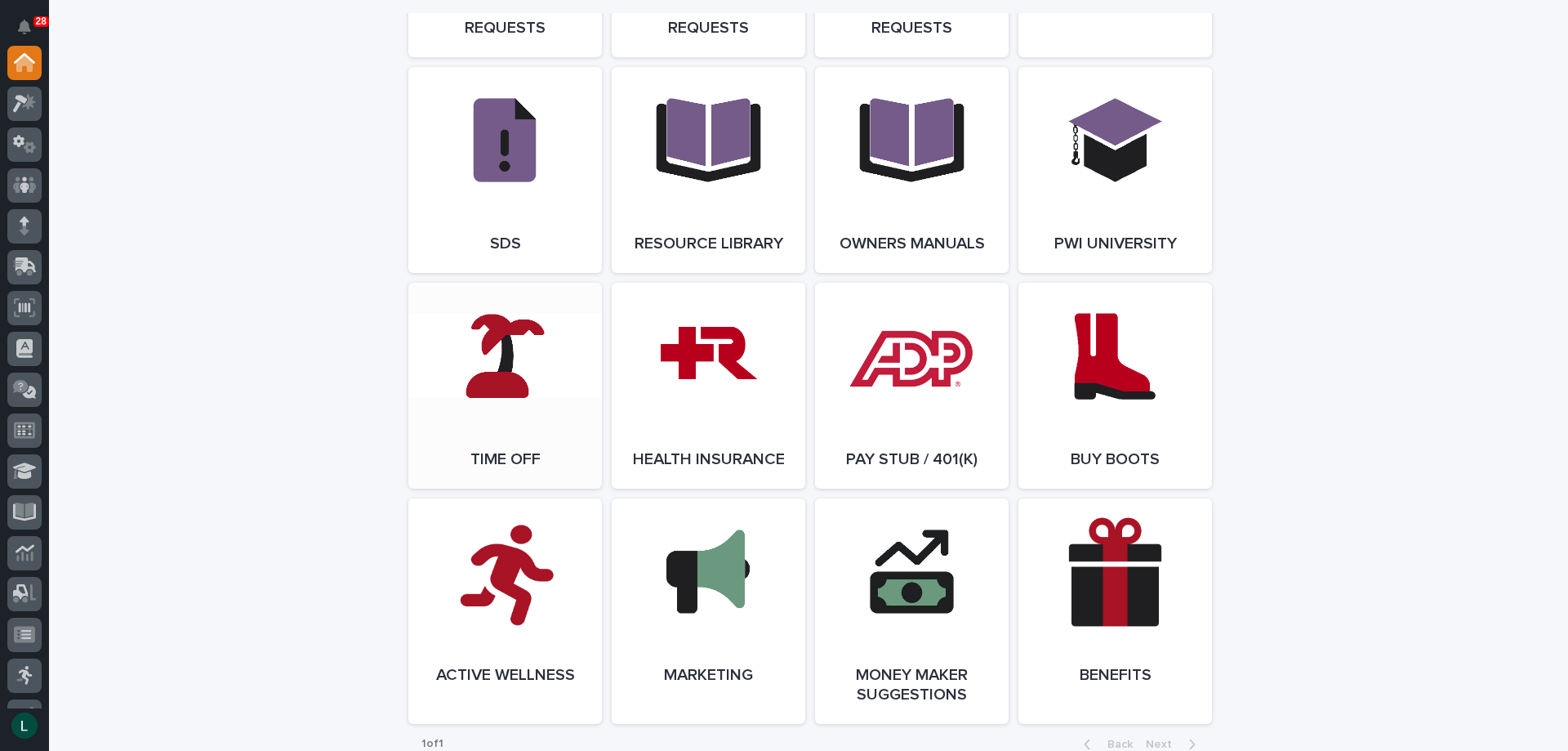 click on "Open Link" at bounding box center (505, 386) 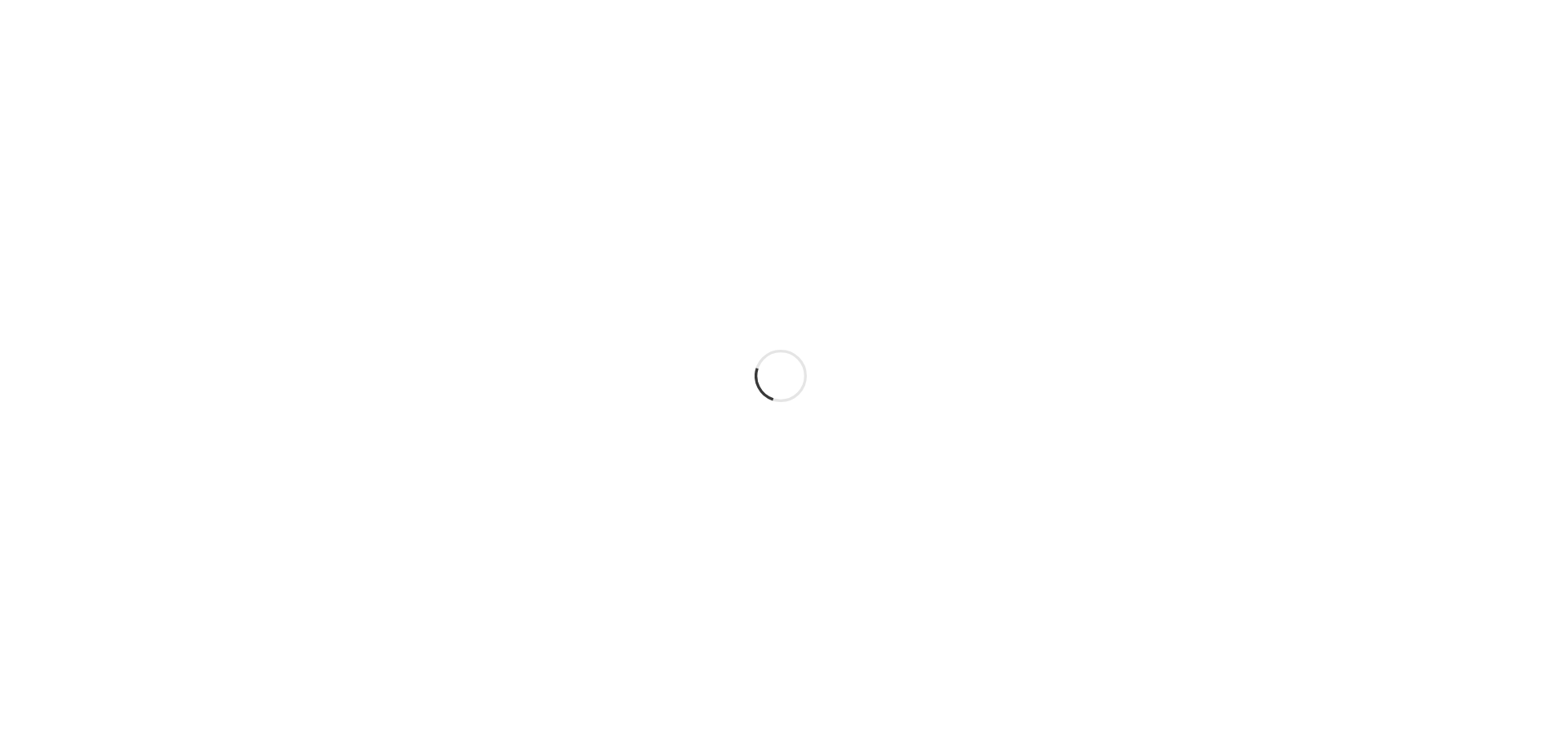 scroll, scrollTop: 0, scrollLeft: 0, axis: both 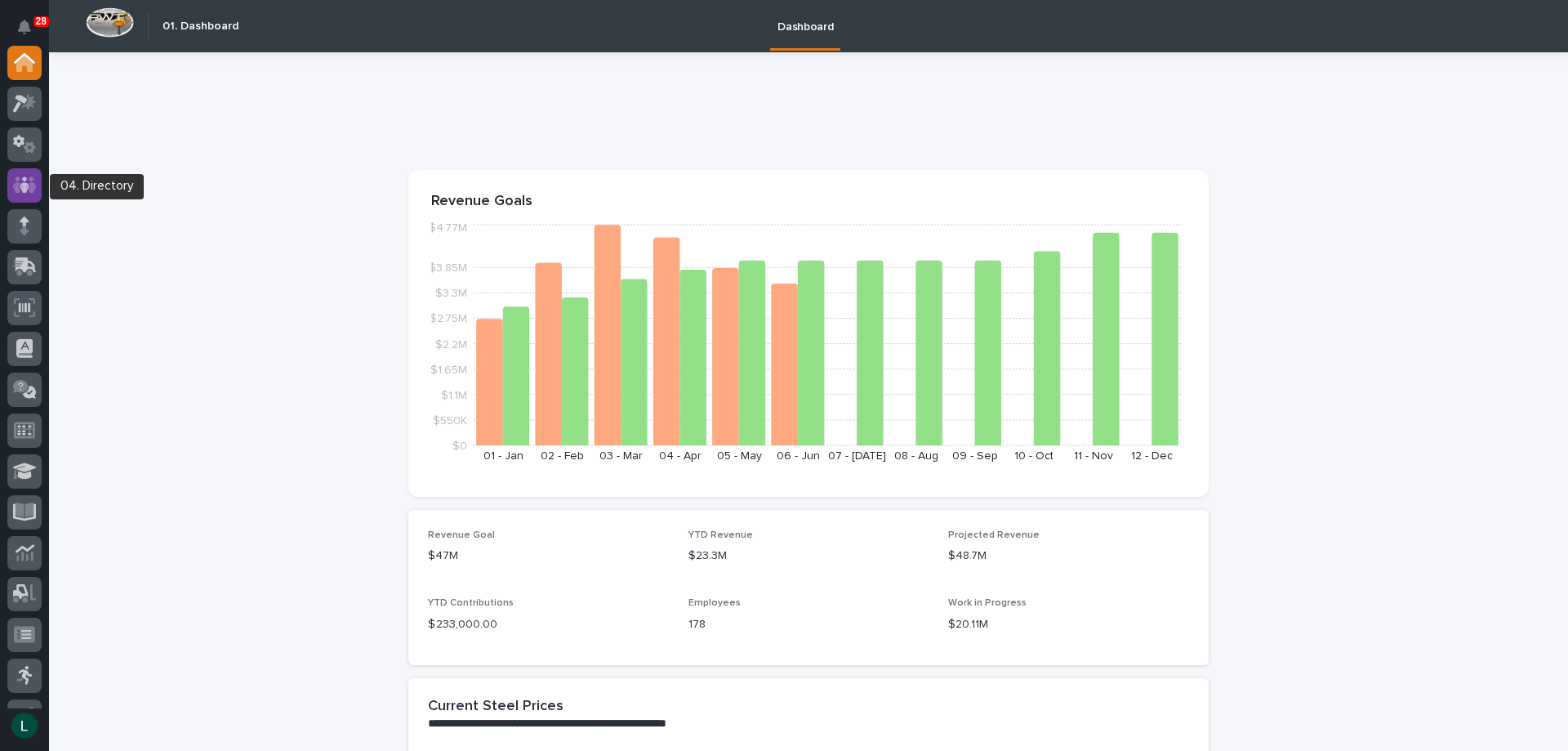click 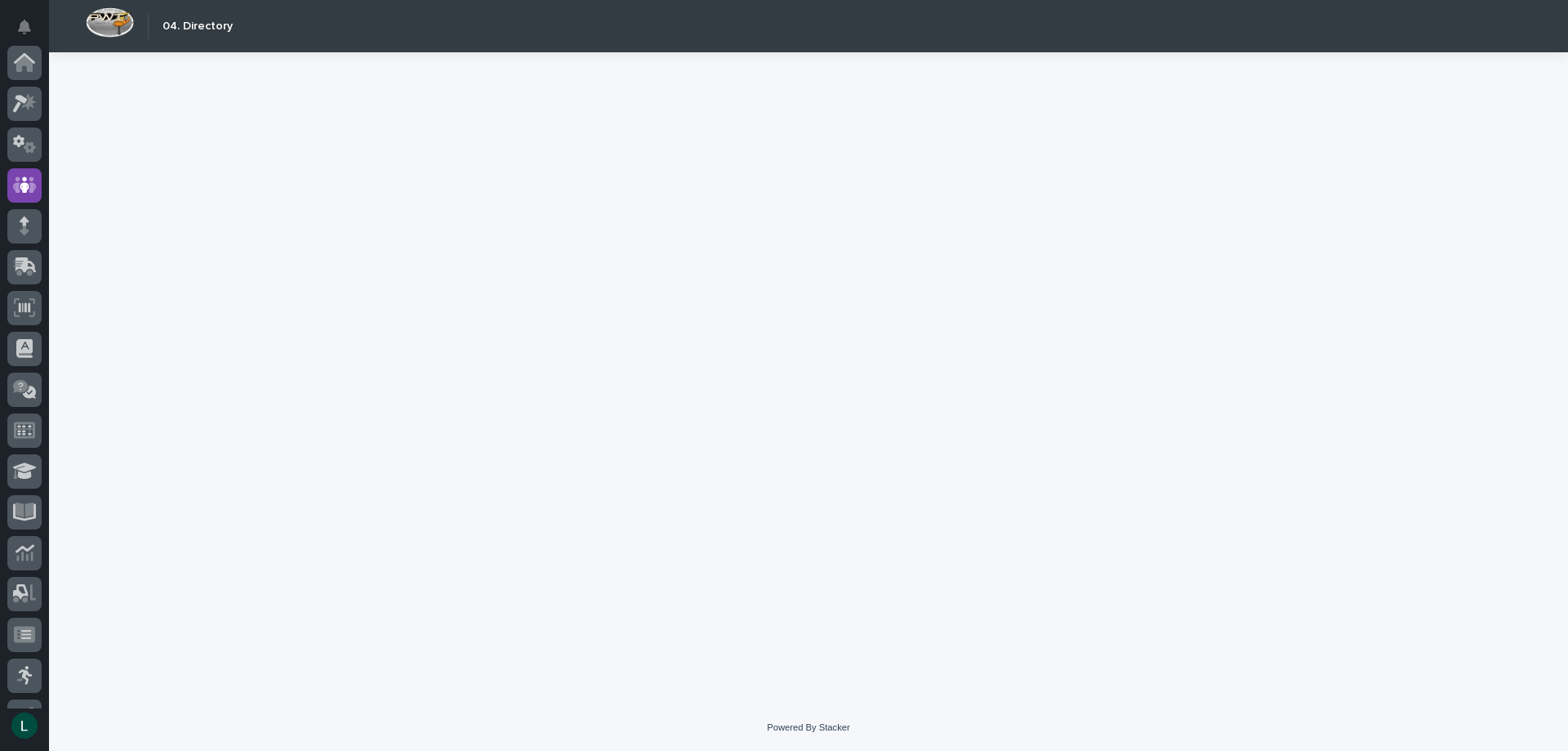 scroll, scrollTop: 123, scrollLeft: 0, axis: vertical 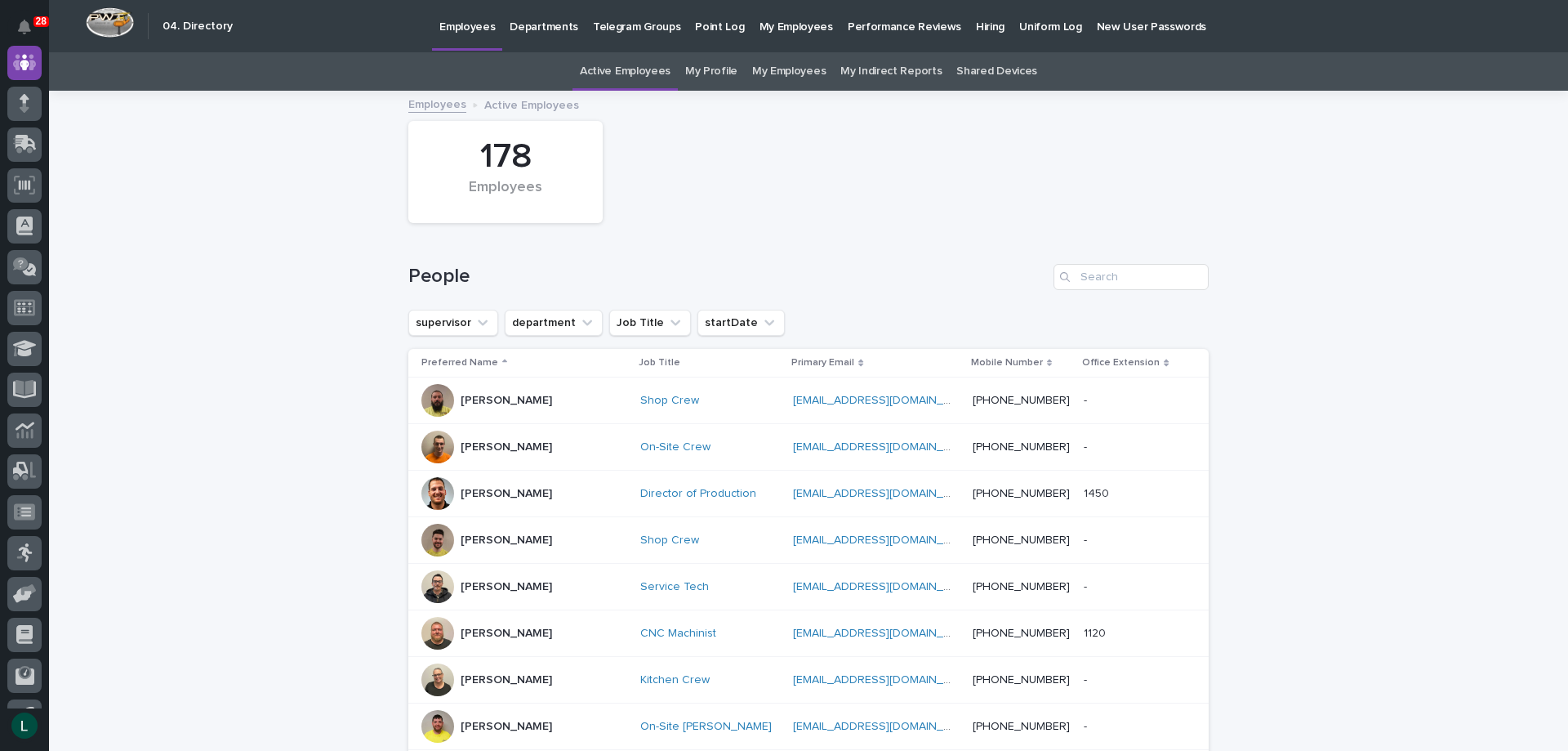 click on "My Employees" at bounding box center [789, 71] 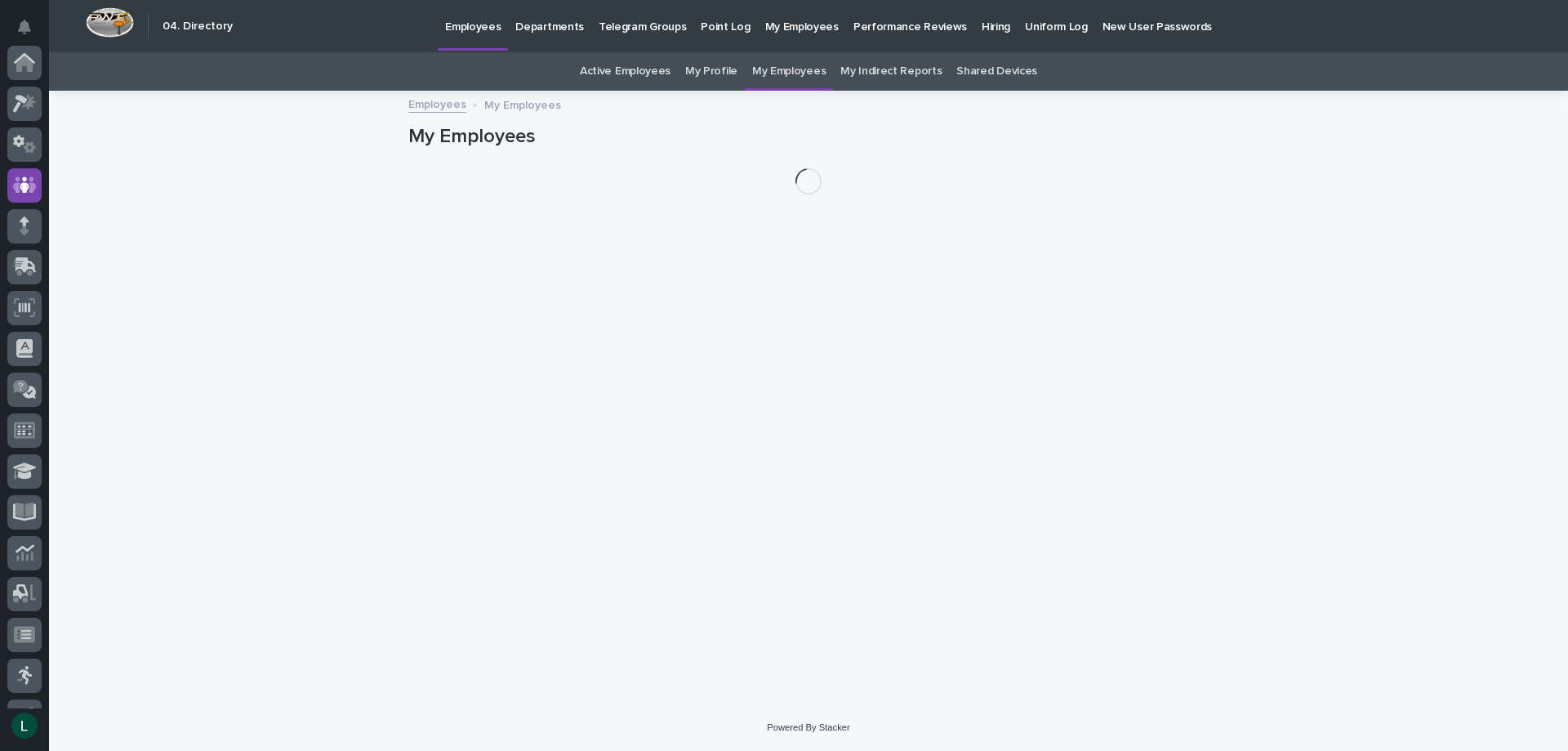 scroll, scrollTop: 123, scrollLeft: 0, axis: vertical 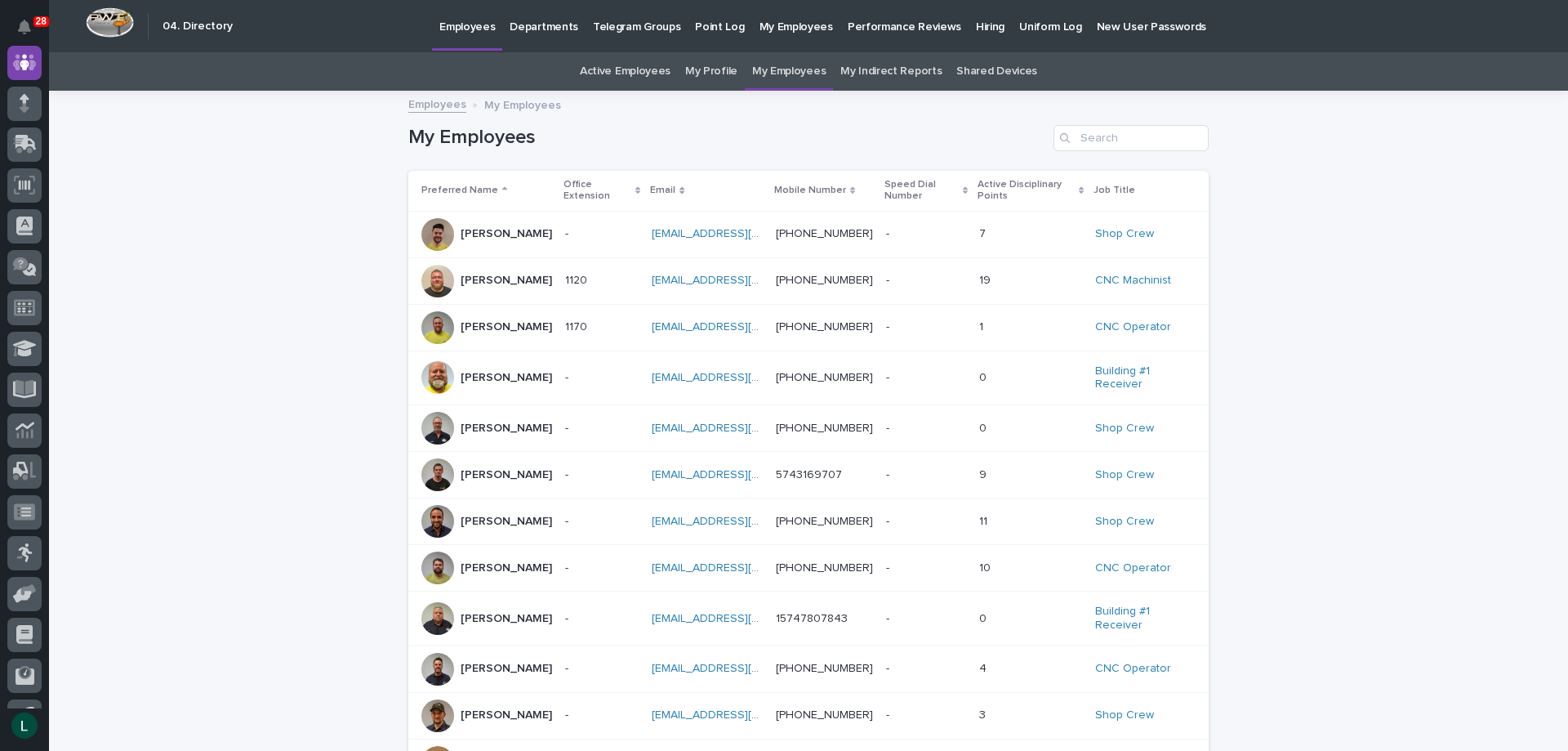 click on "[PERSON_NAME]" at bounding box center (506, 521) 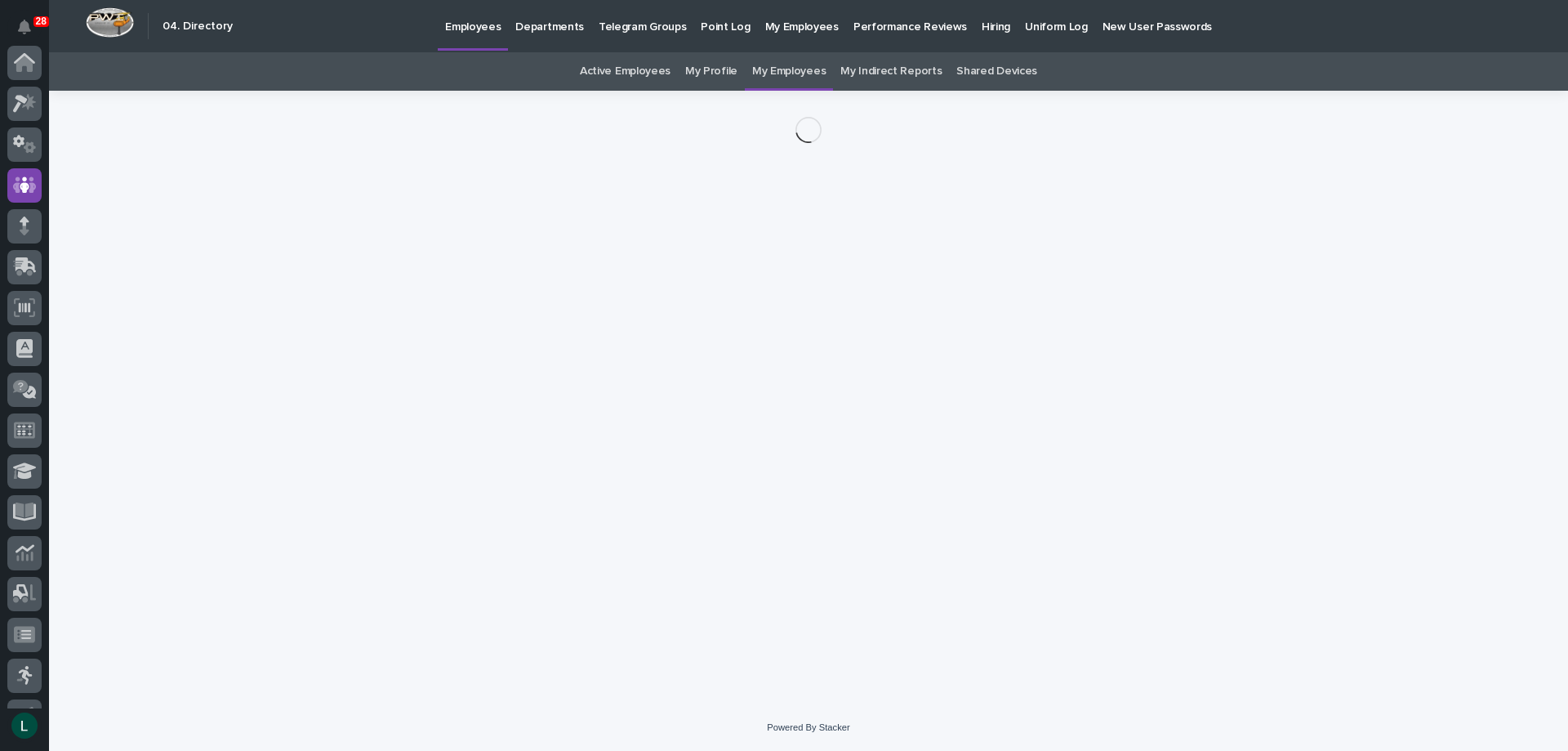 scroll, scrollTop: 123, scrollLeft: 0, axis: vertical 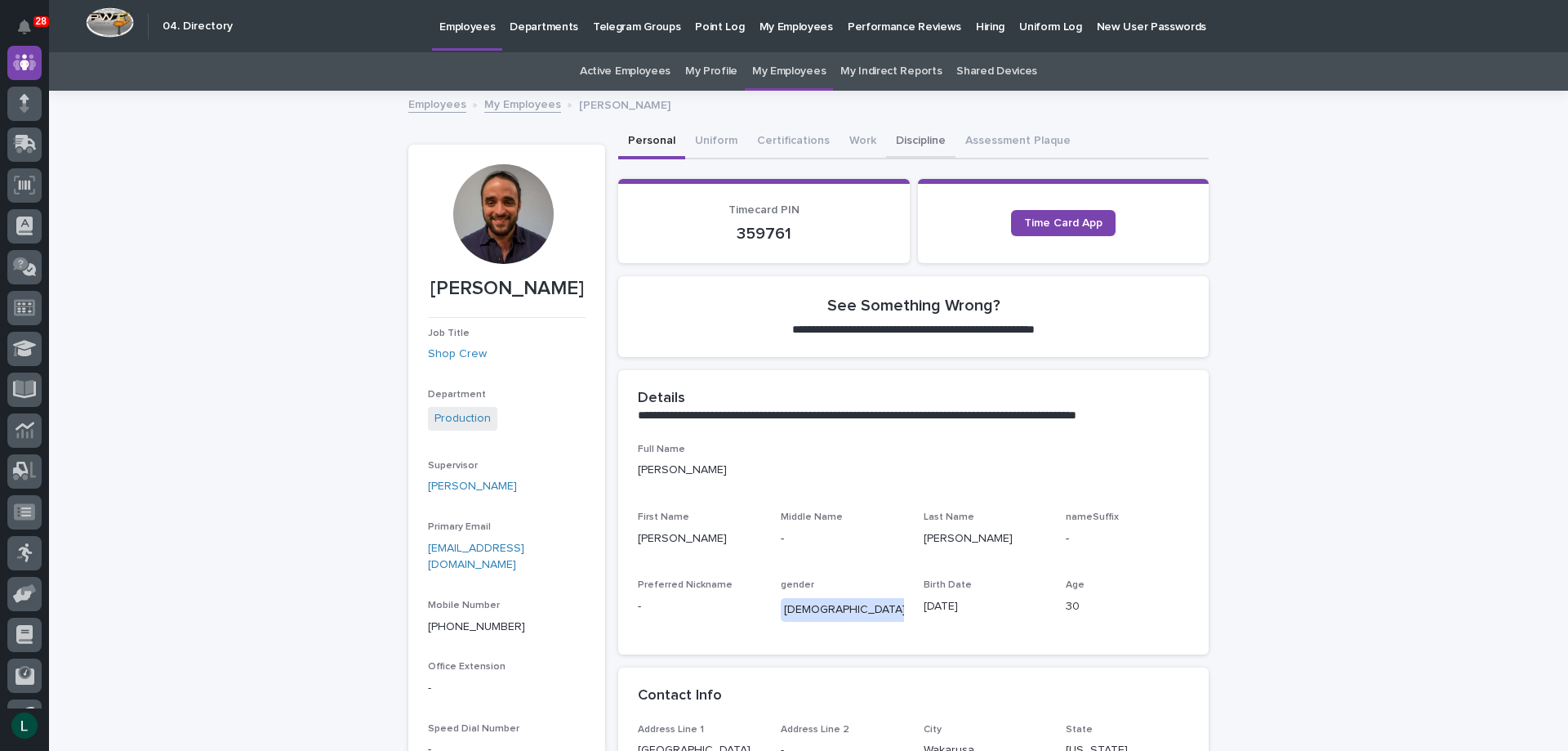 click on "Discipline" at bounding box center (920, 142) 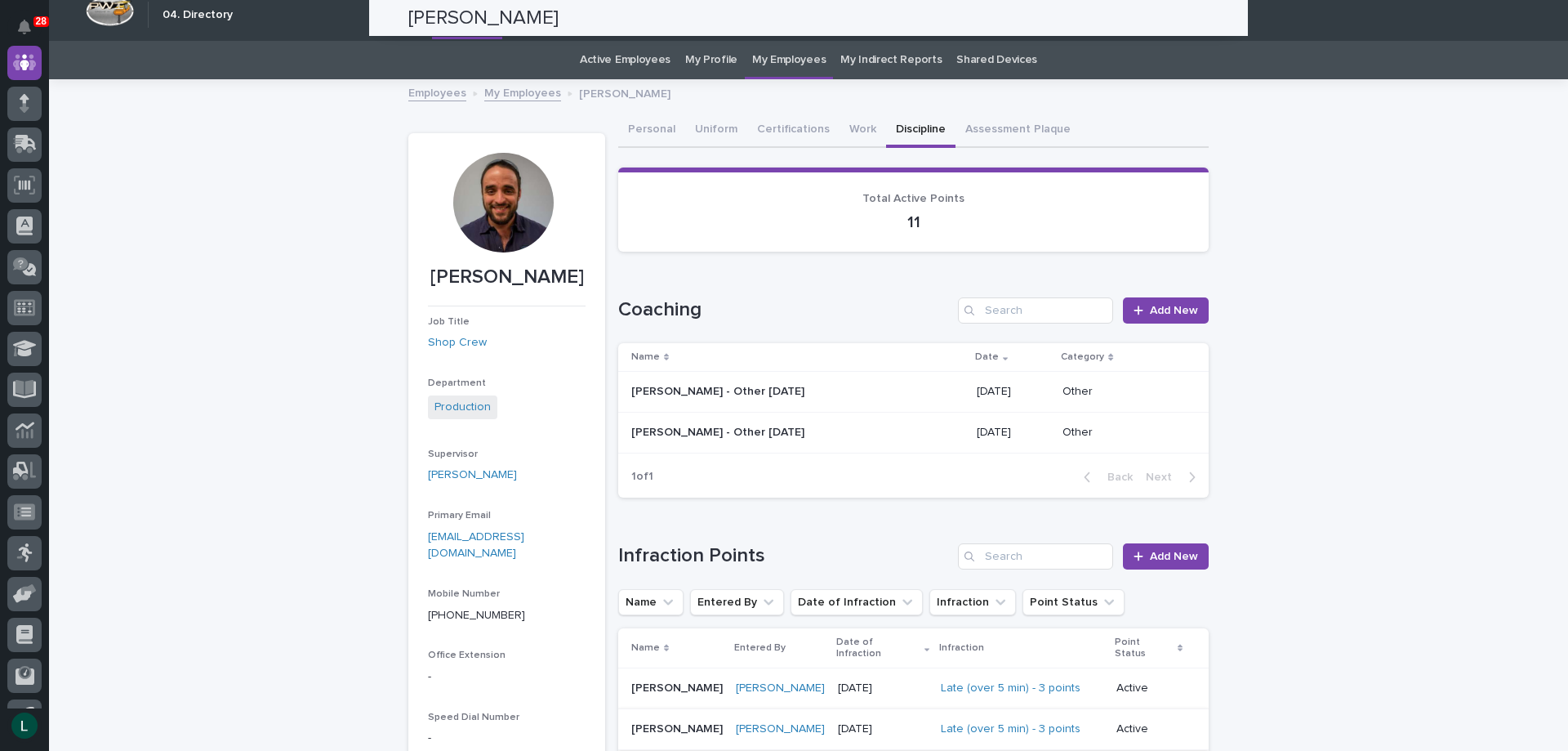 scroll, scrollTop: 0, scrollLeft: 0, axis: both 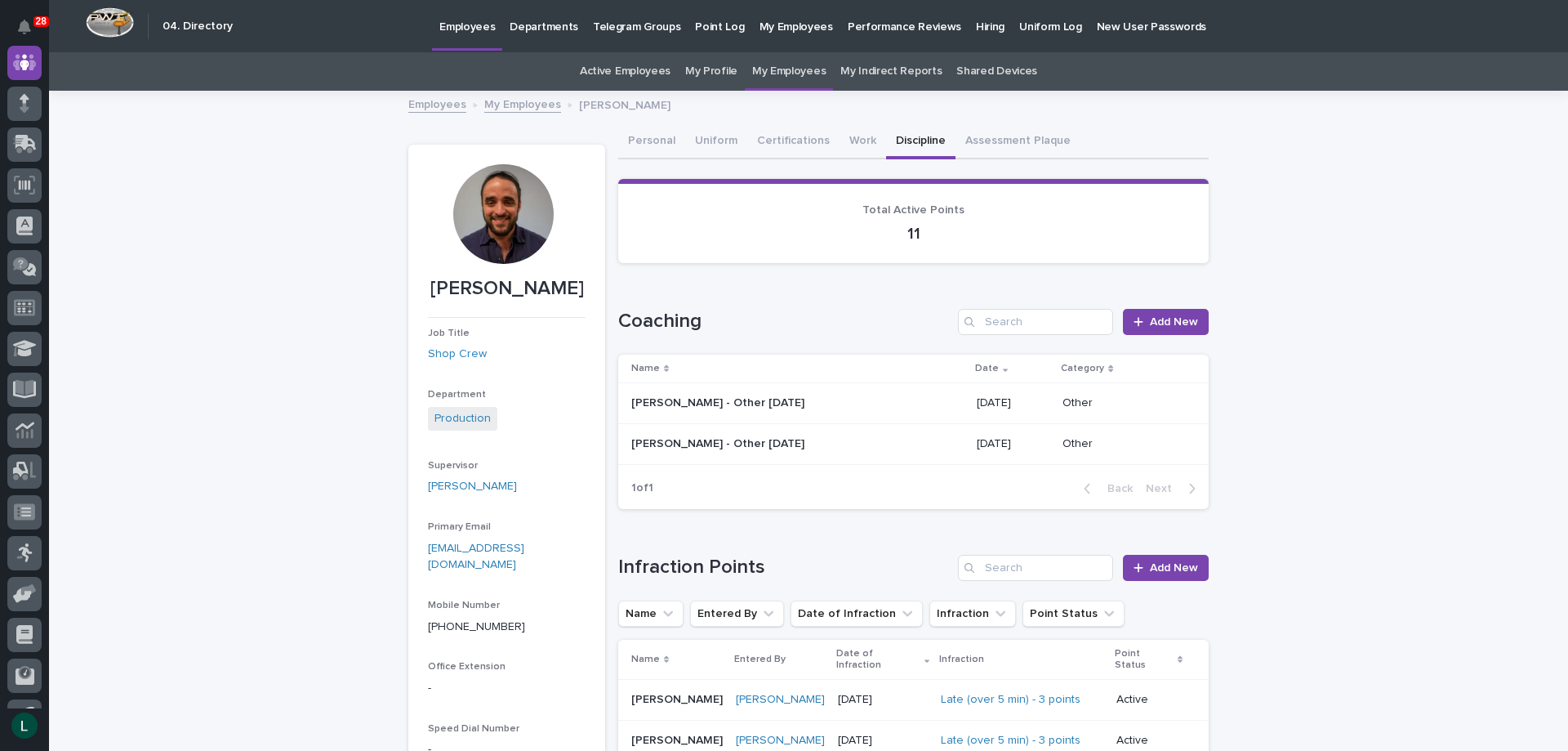 click on "My Employees" at bounding box center (523, 103) 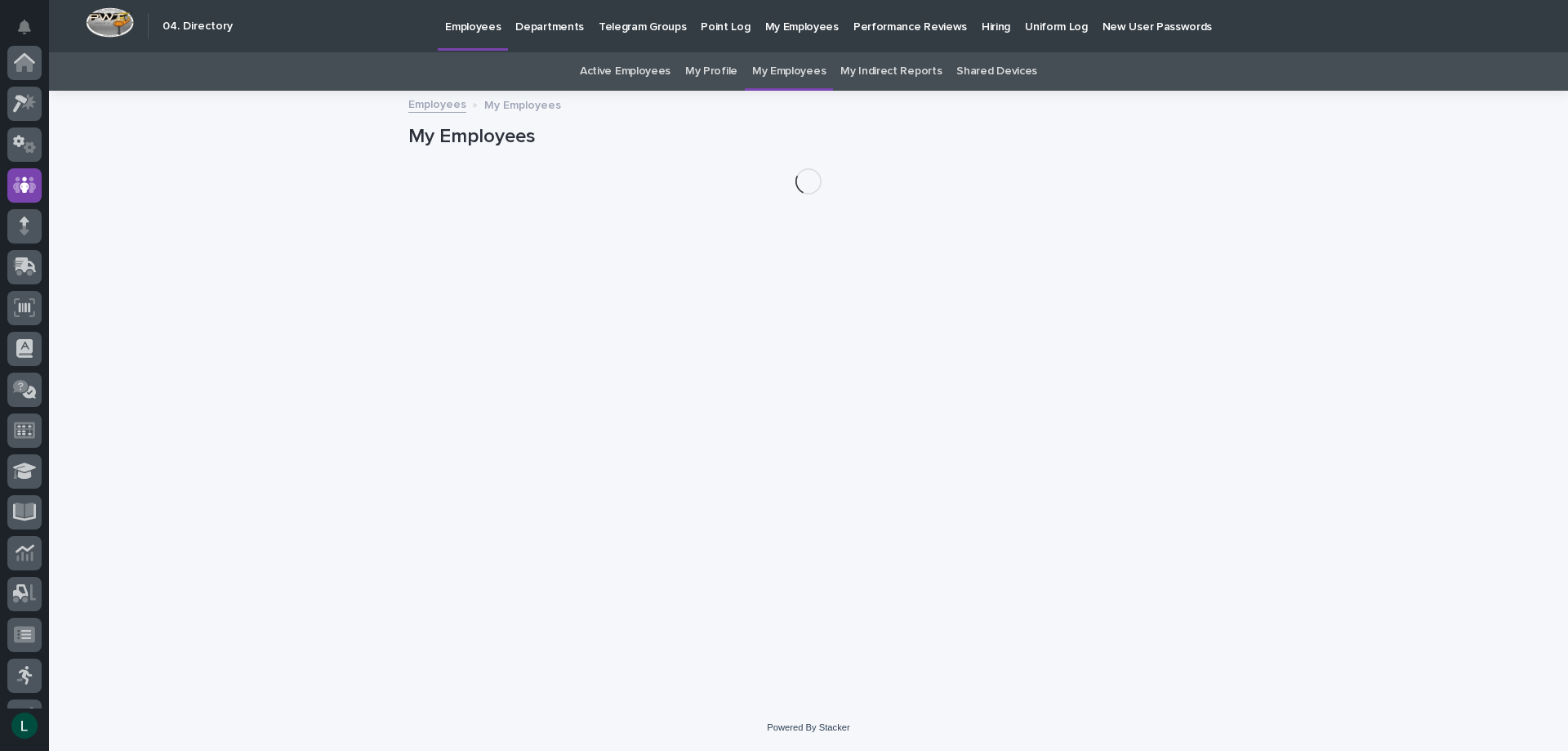 scroll, scrollTop: 123, scrollLeft: 0, axis: vertical 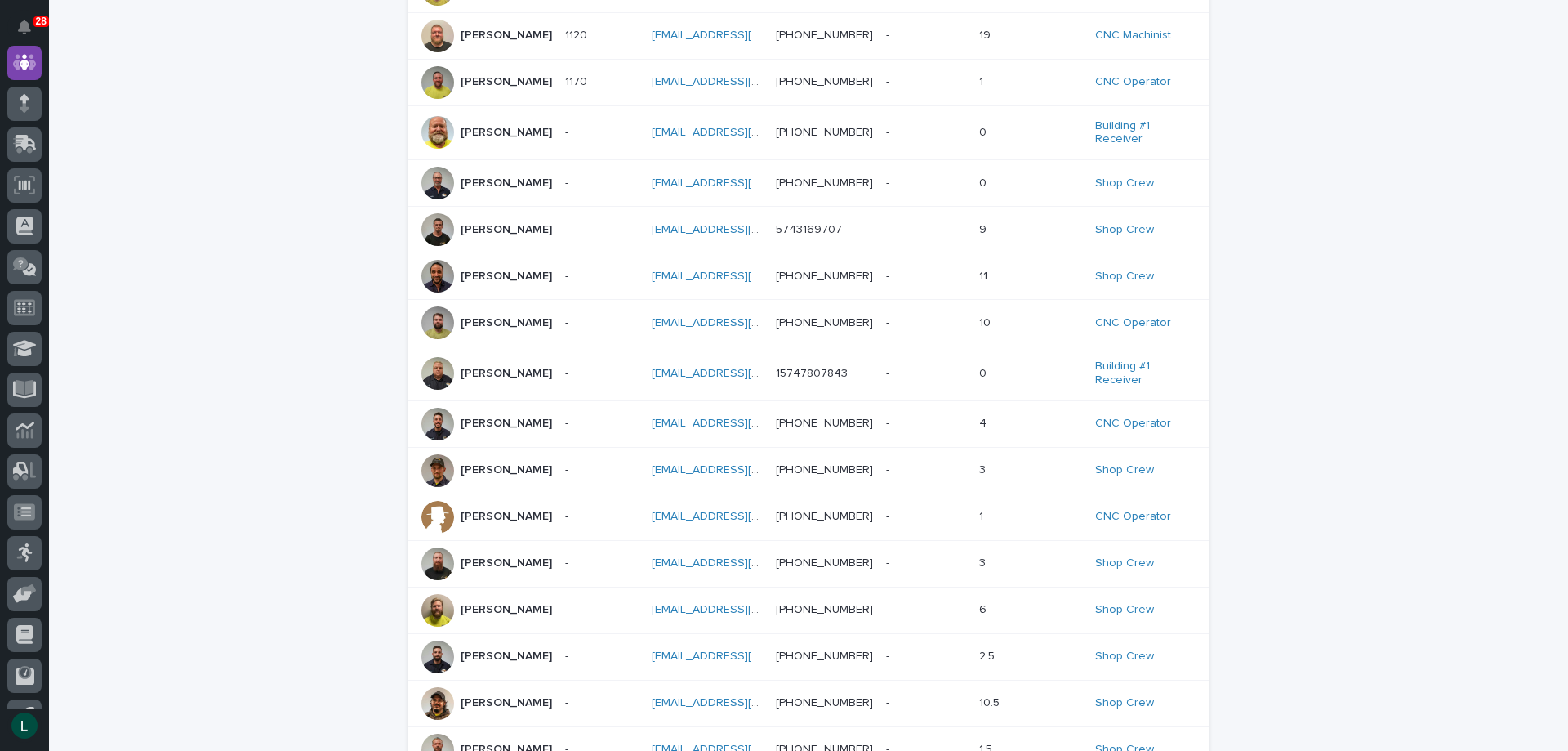 click on "[PERSON_NAME]" at bounding box center [506, 563] 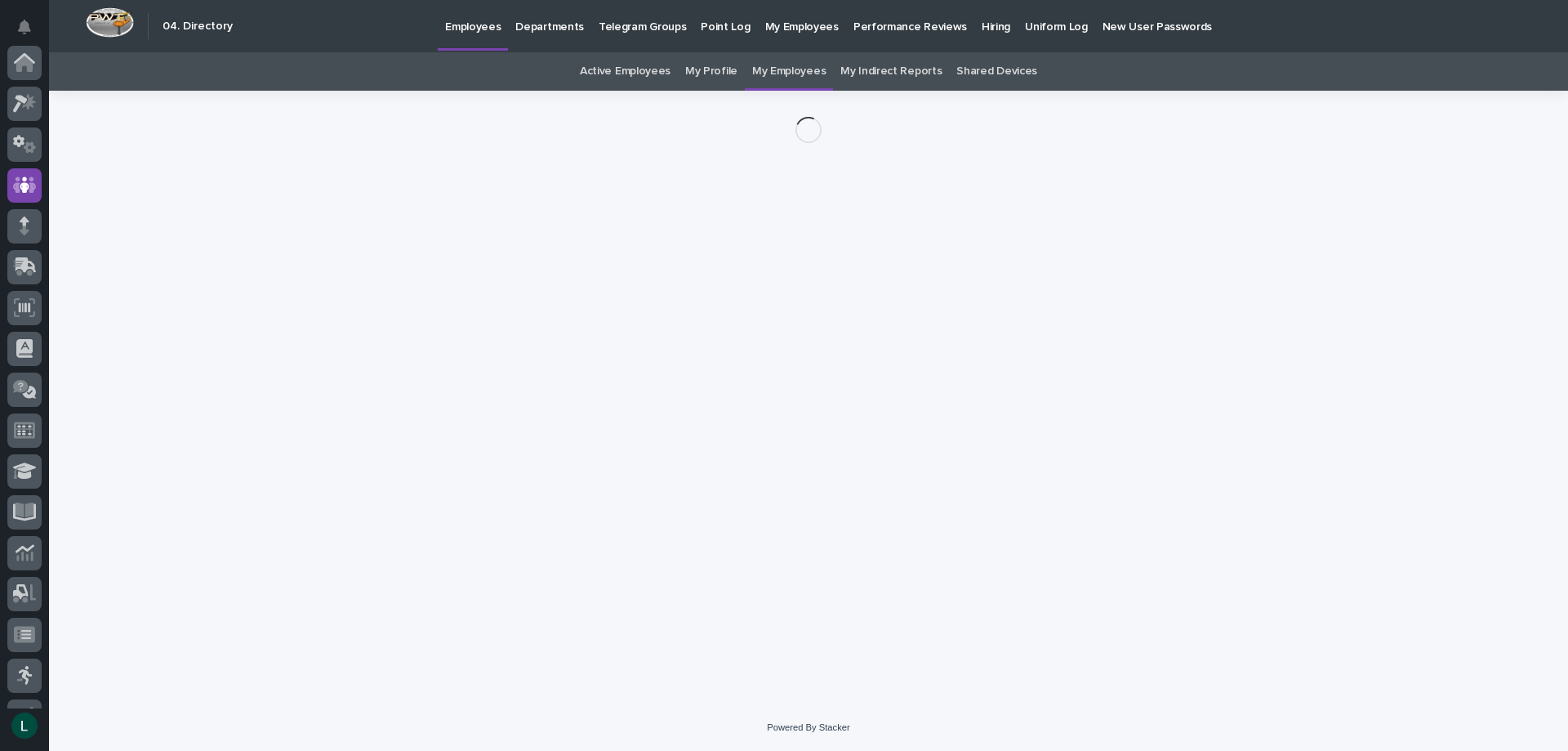 scroll, scrollTop: 123, scrollLeft: 0, axis: vertical 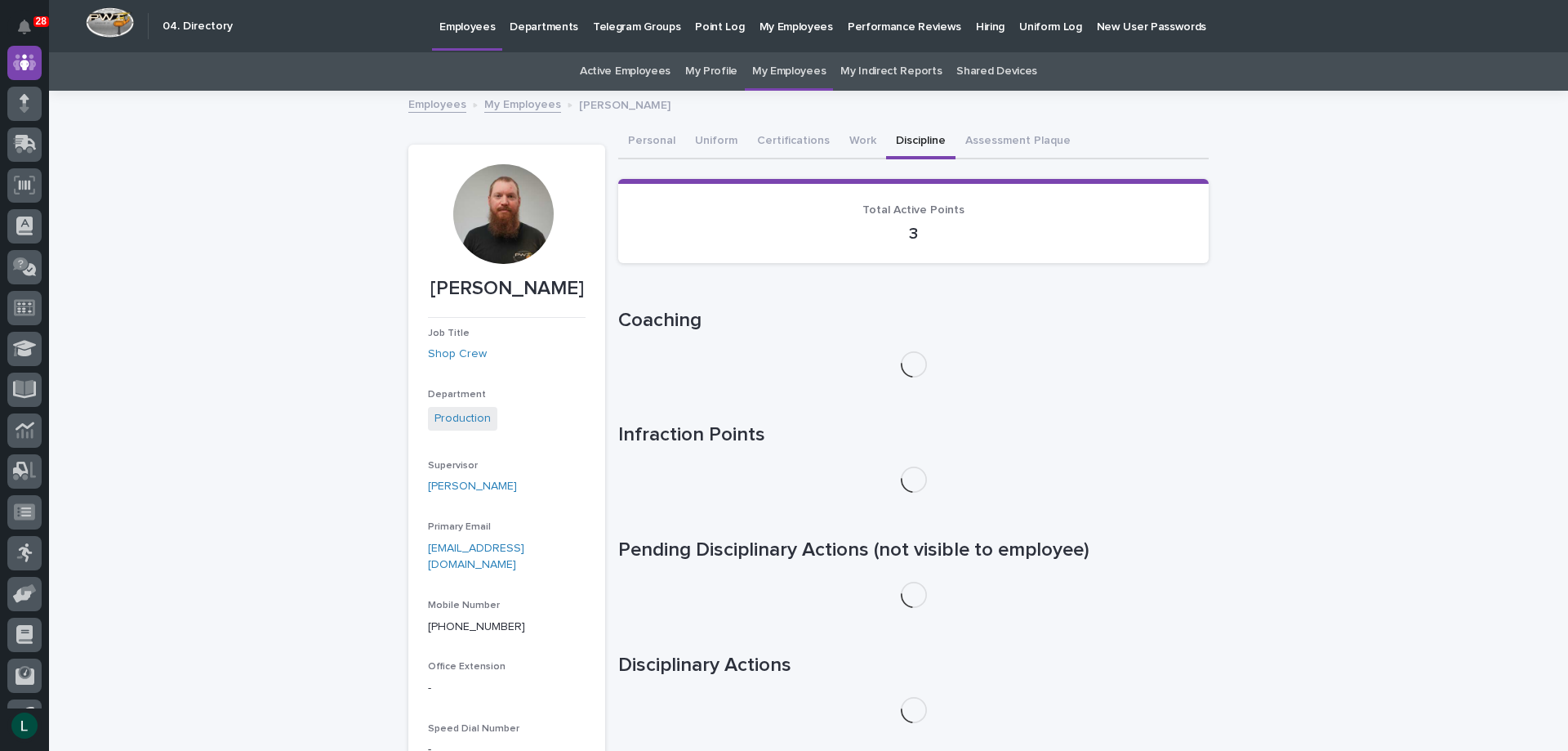 click on "Discipline" at bounding box center [920, 142] 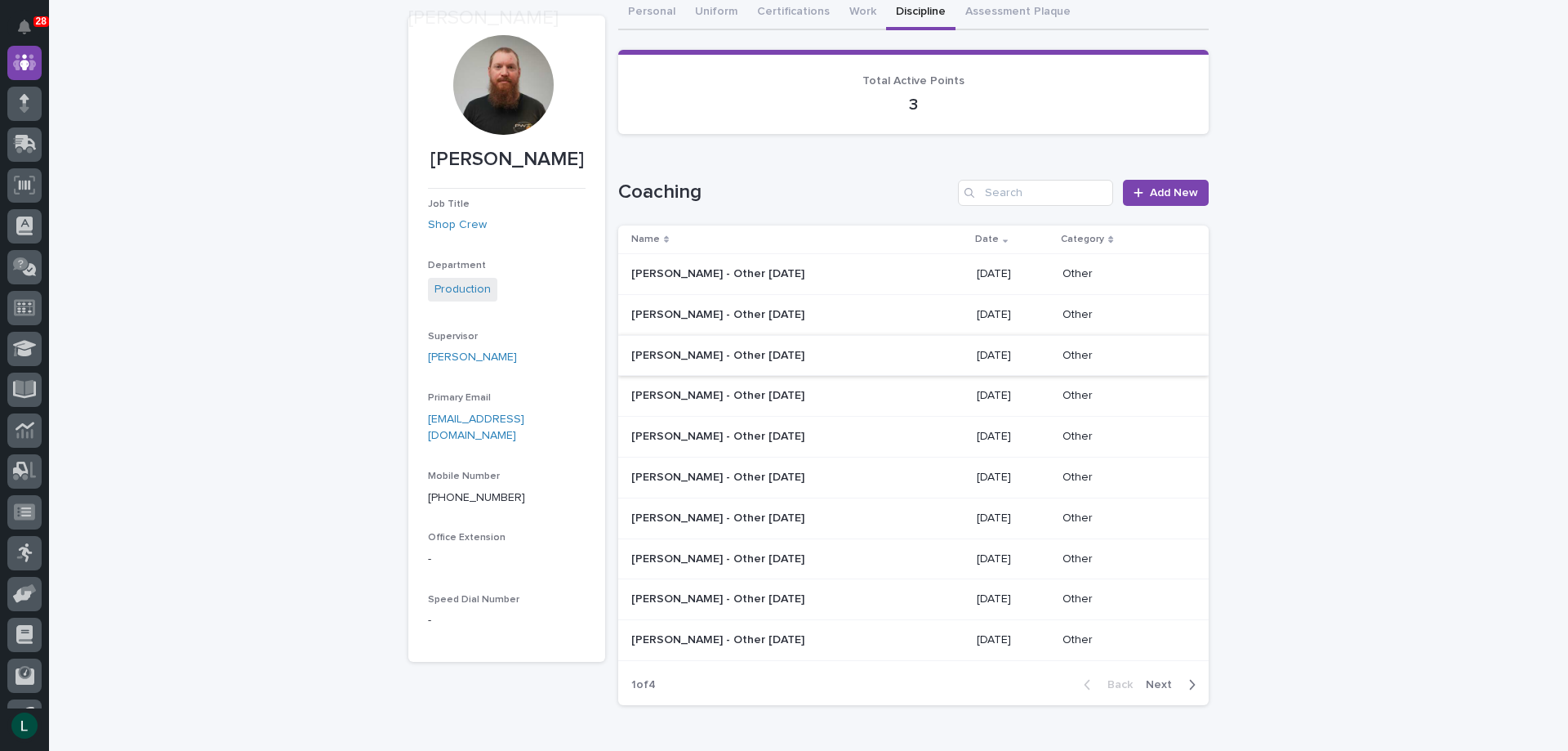 scroll, scrollTop: 163, scrollLeft: 0, axis: vertical 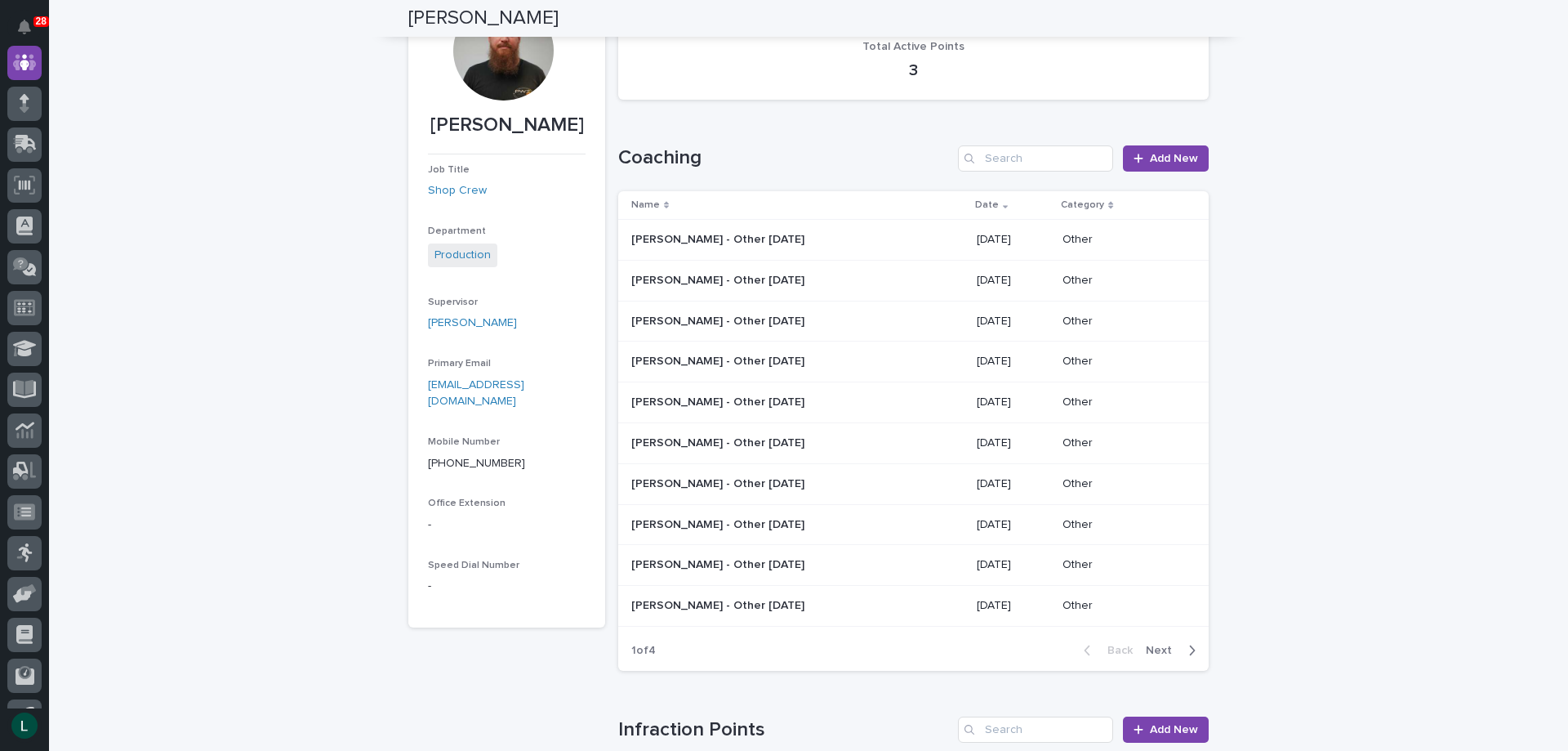 click on "[DATE]" at bounding box center (1013, 606) 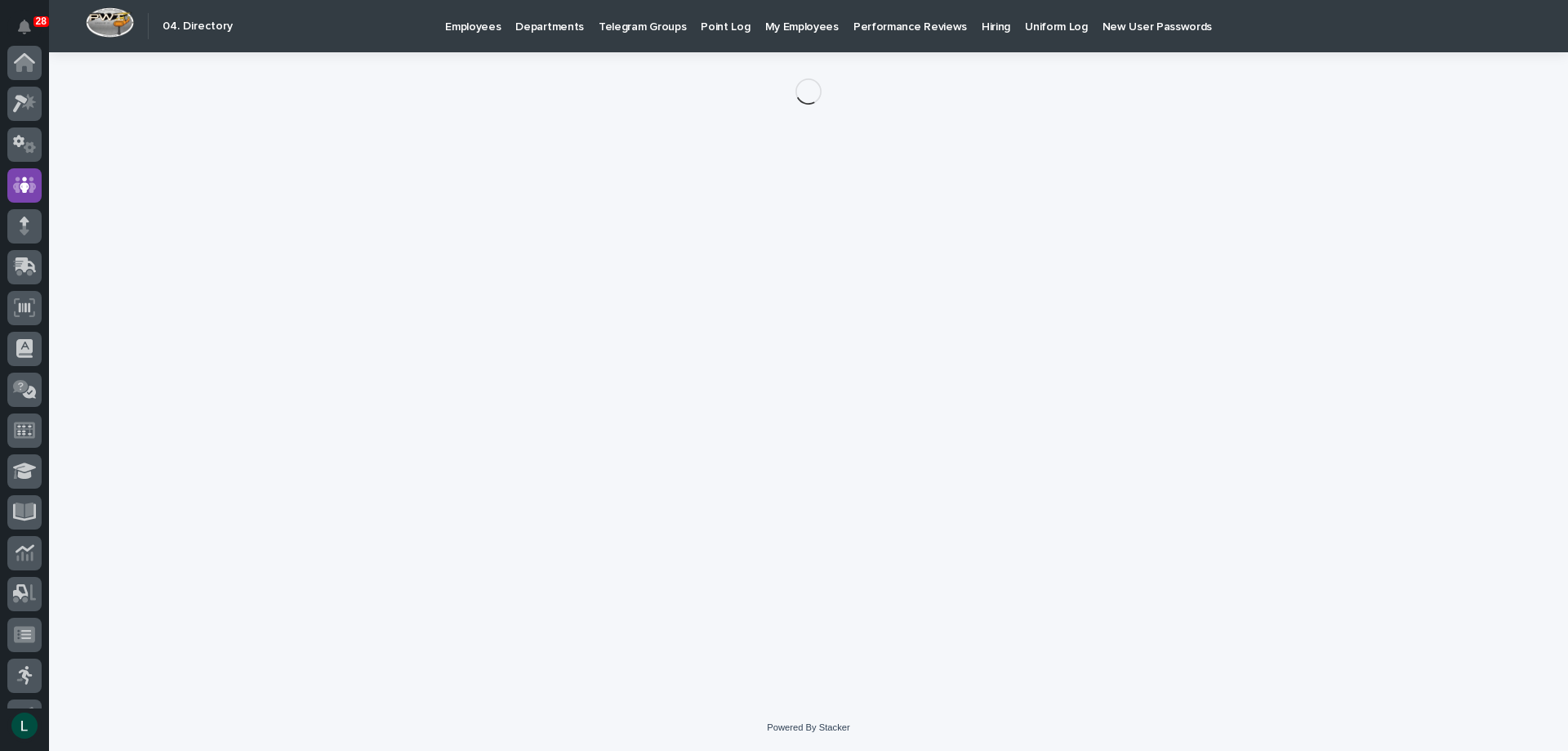 scroll, scrollTop: 123, scrollLeft: 0, axis: vertical 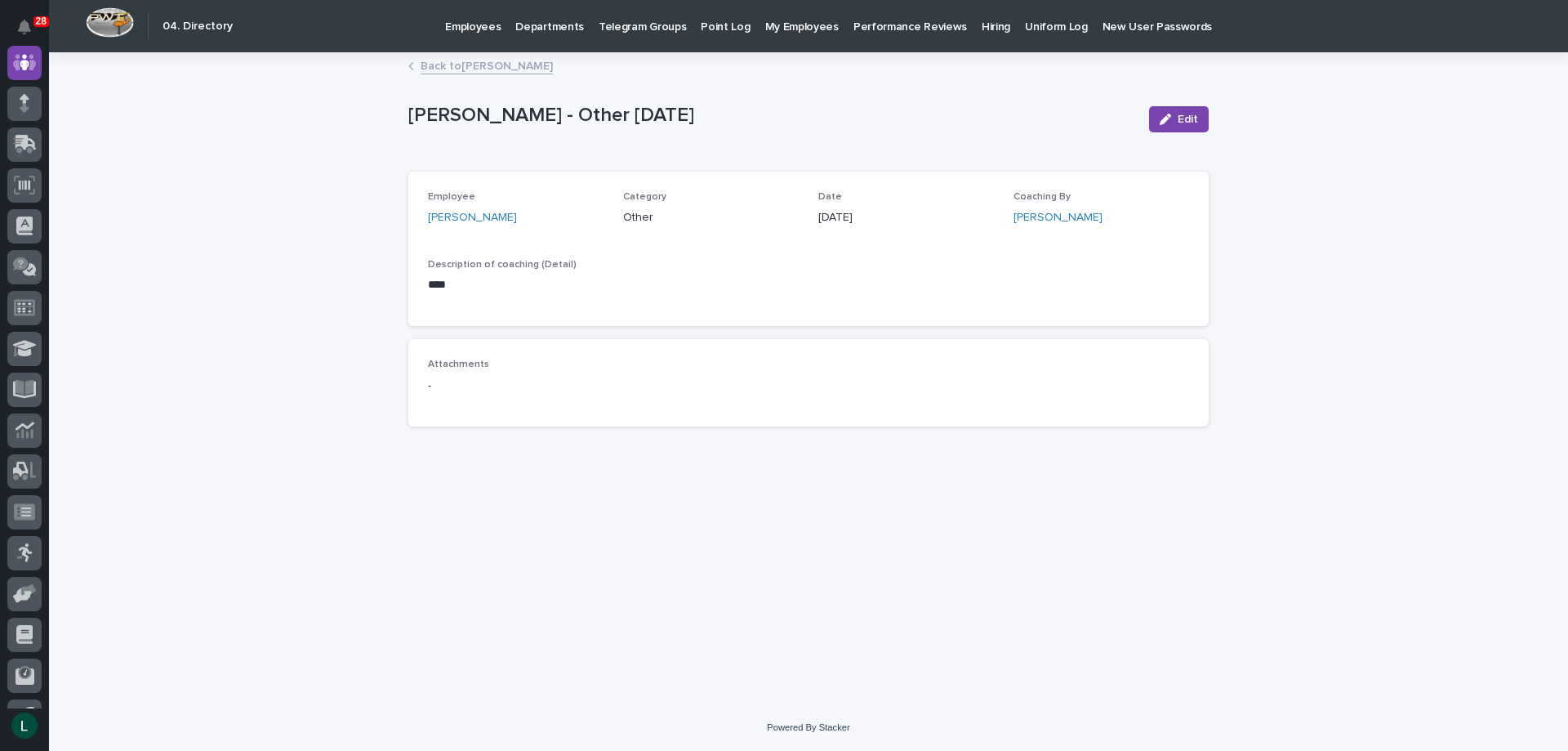 click on "Back to  [PERSON_NAME]" at bounding box center [487, 65] 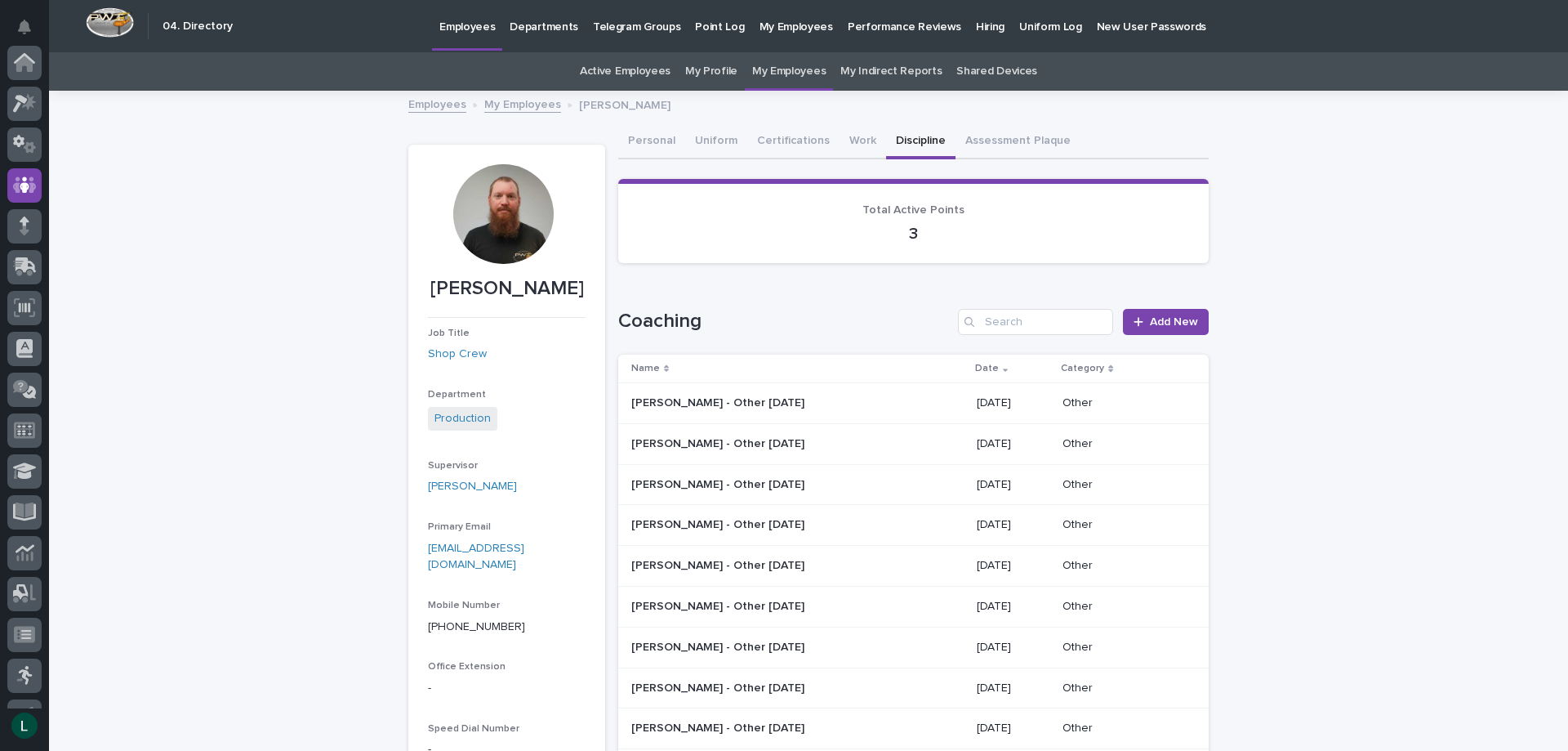 scroll, scrollTop: 52, scrollLeft: 0, axis: vertical 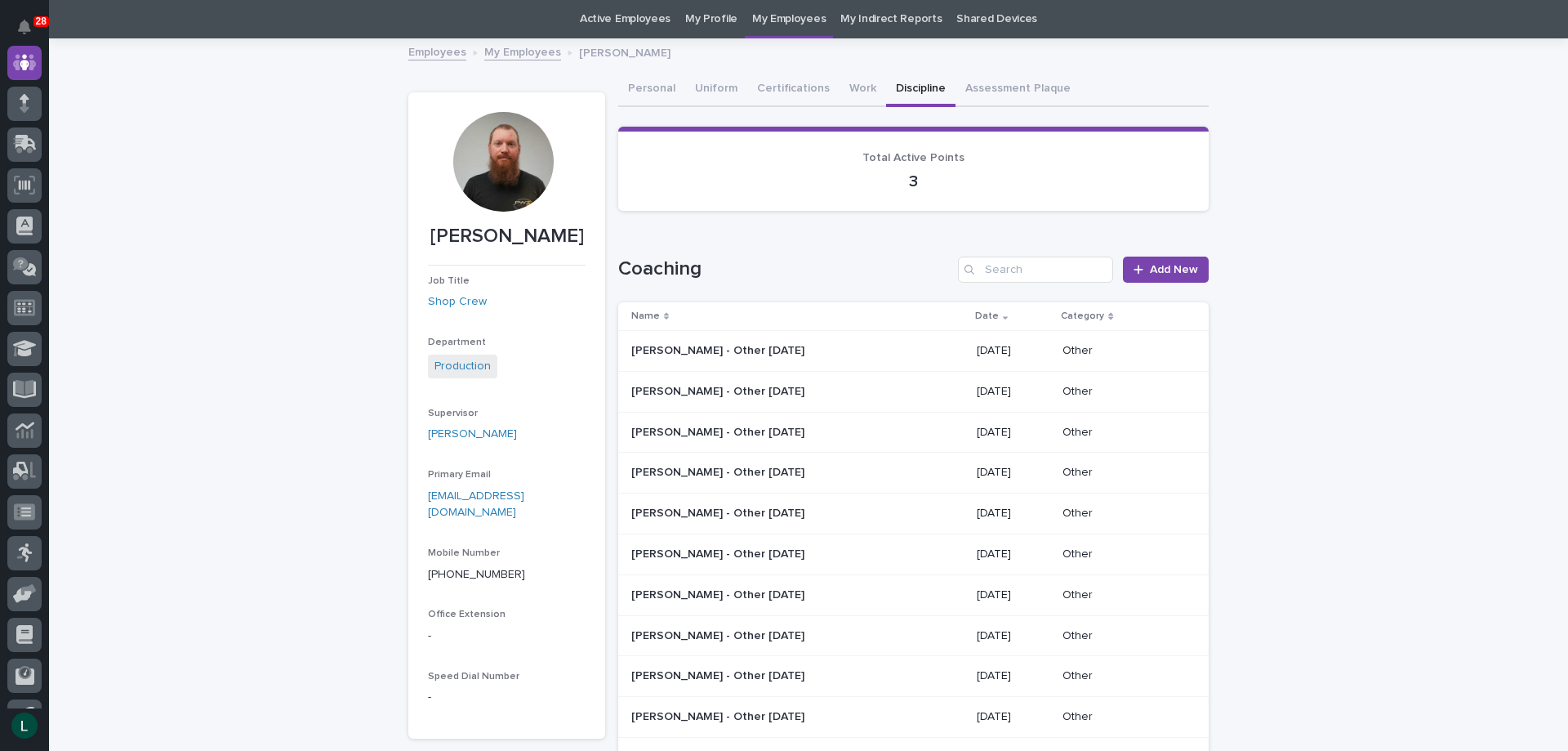 click on "[DATE]" at bounding box center [1013, 351] 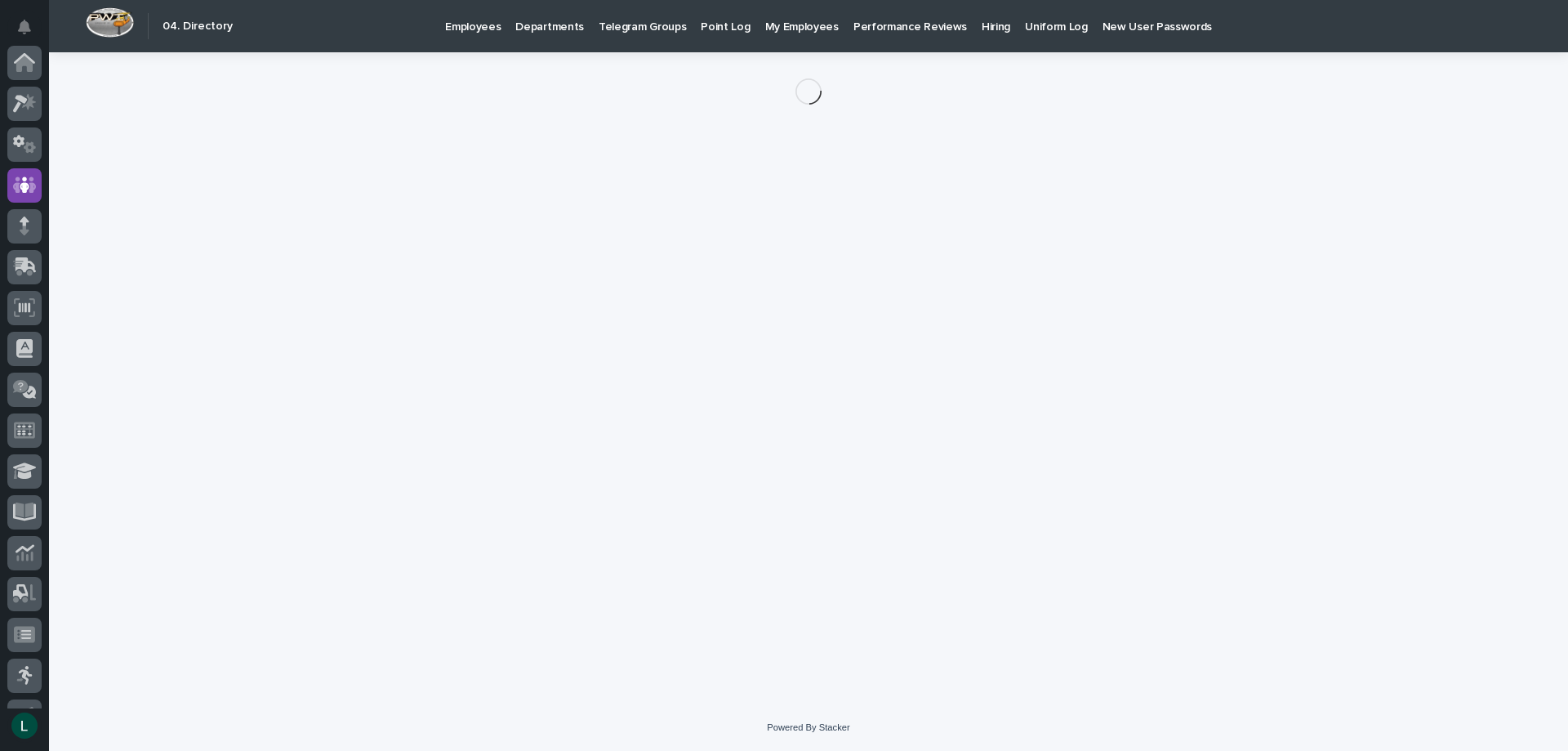 scroll, scrollTop: 123, scrollLeft: 0, axis: vertical 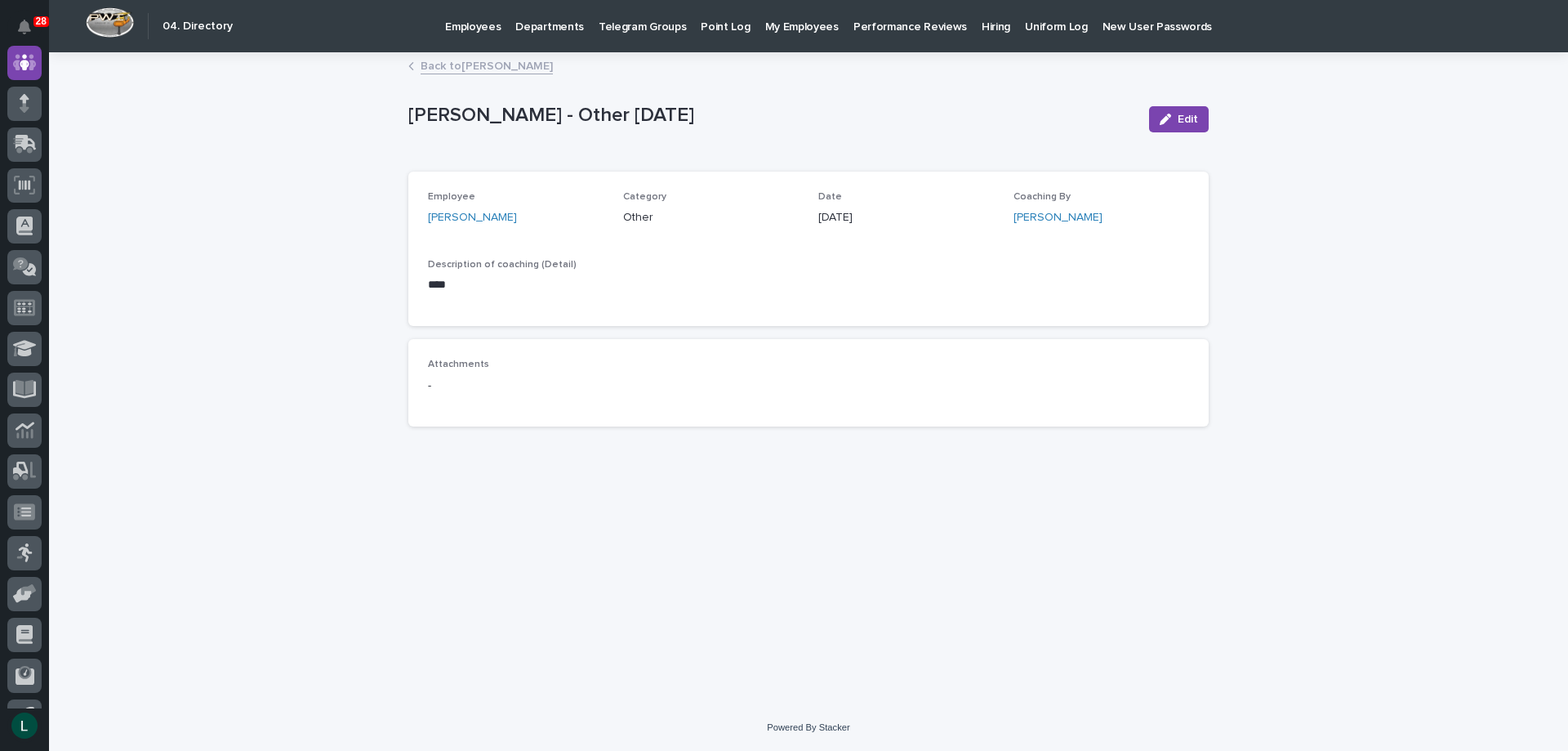 click on "Back to  [PERSON_NAME]" at bounding box center (487, 65) 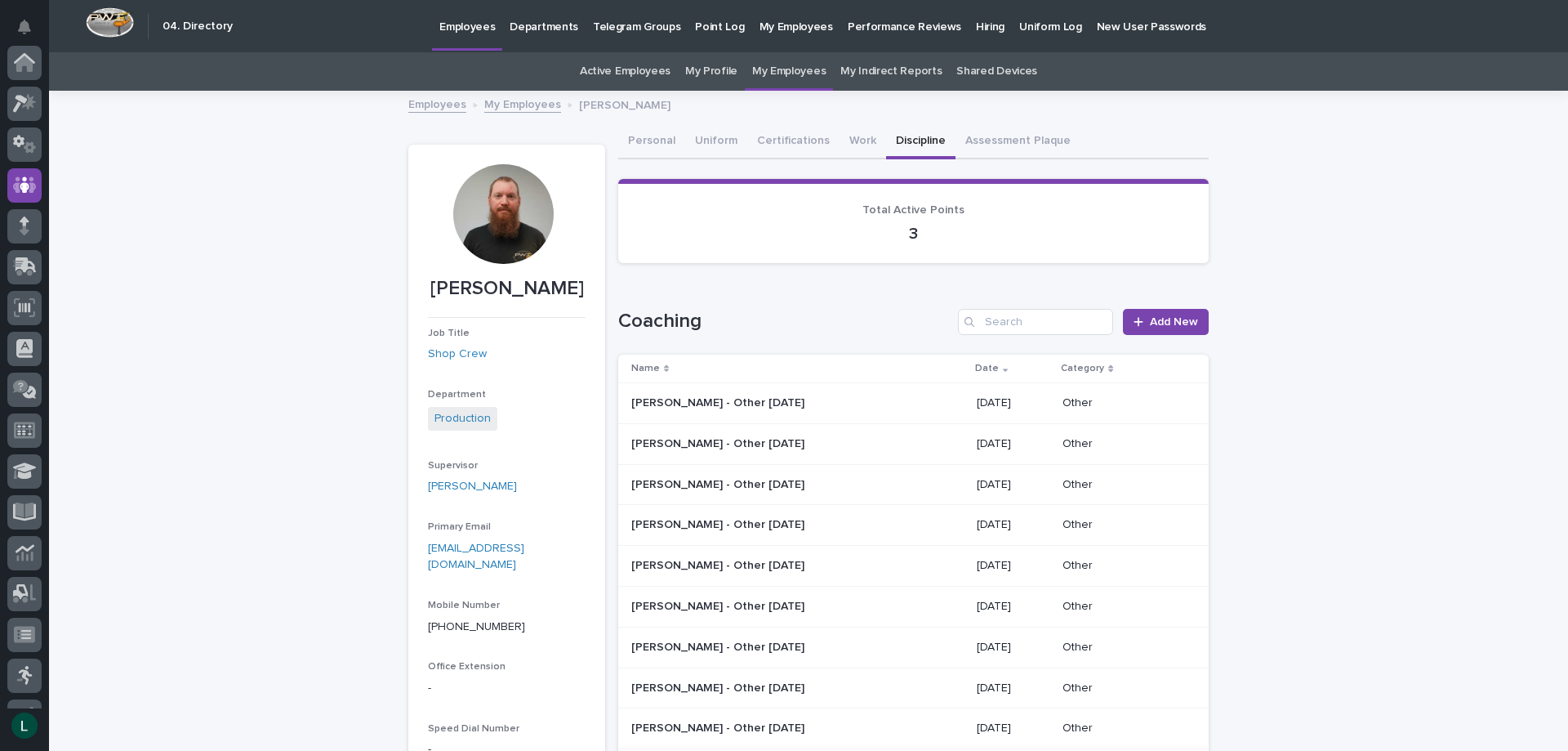 scroll, scrollTop: 52, scrollLeft: 0, axis: vertical 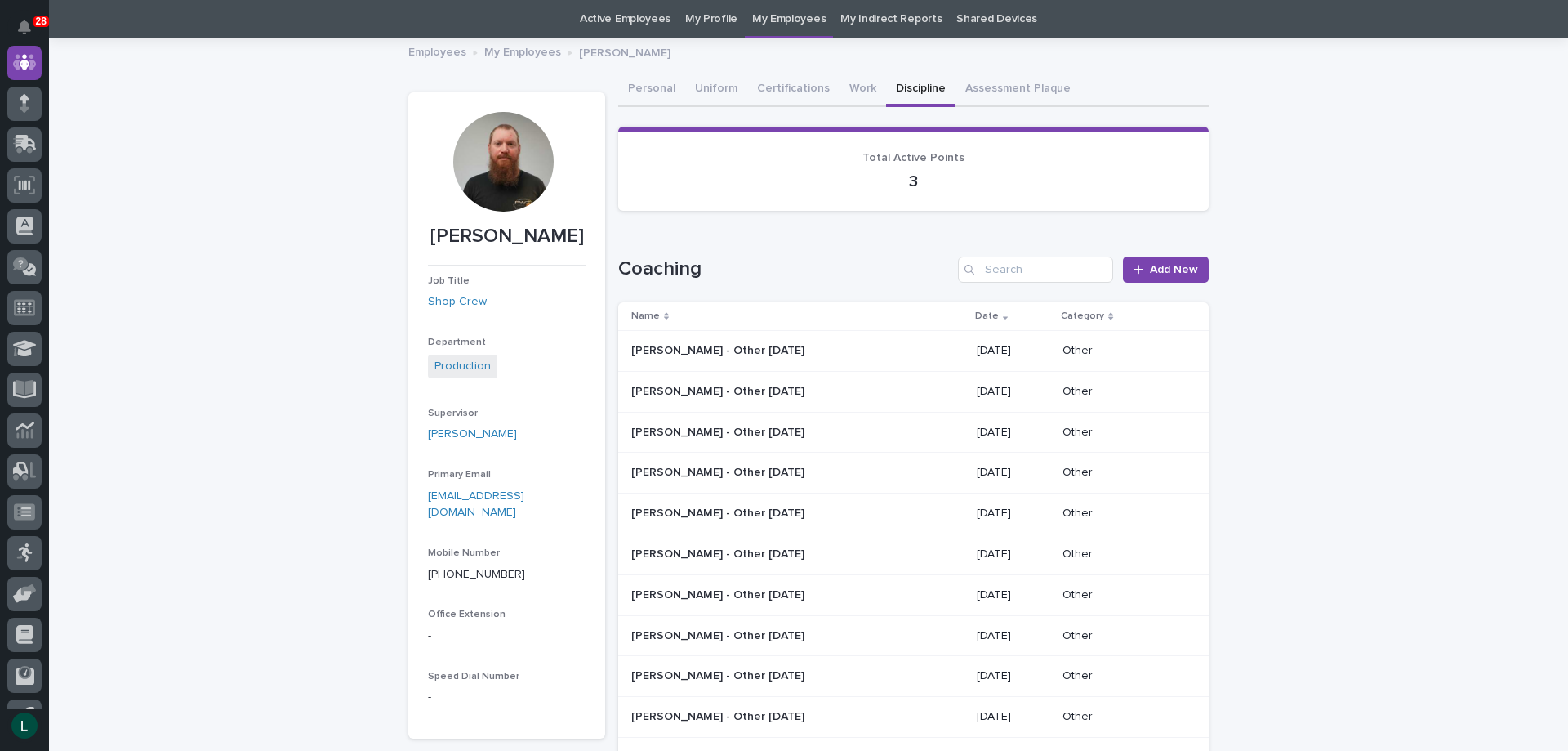 click on "My Employees" at bounding box center [523, 51] 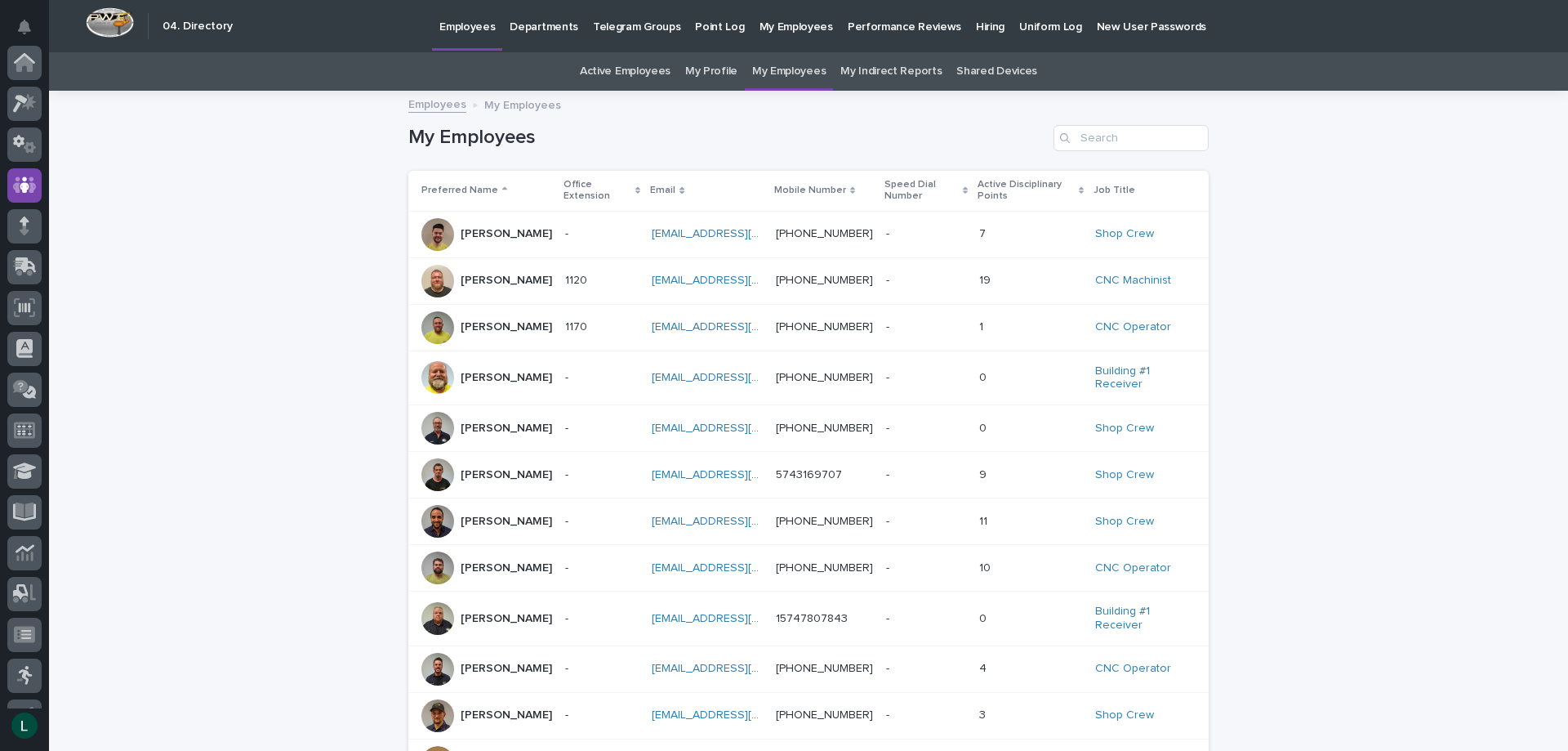 scroll, scrollTop: 52, scrollLeft: 0, axis: vertical 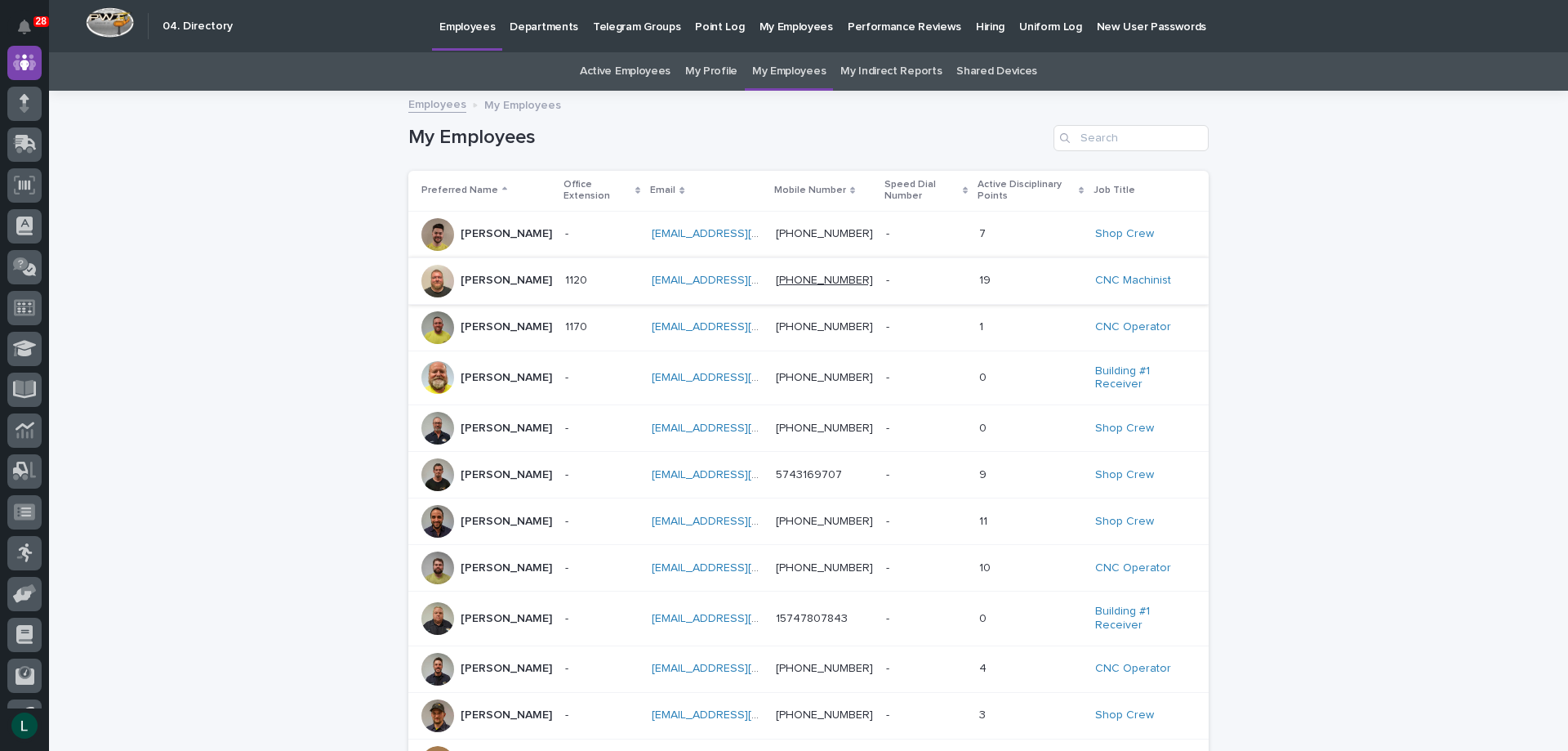 click on "[PHONE_NUMBER]" at bounding box center [824, 280] 